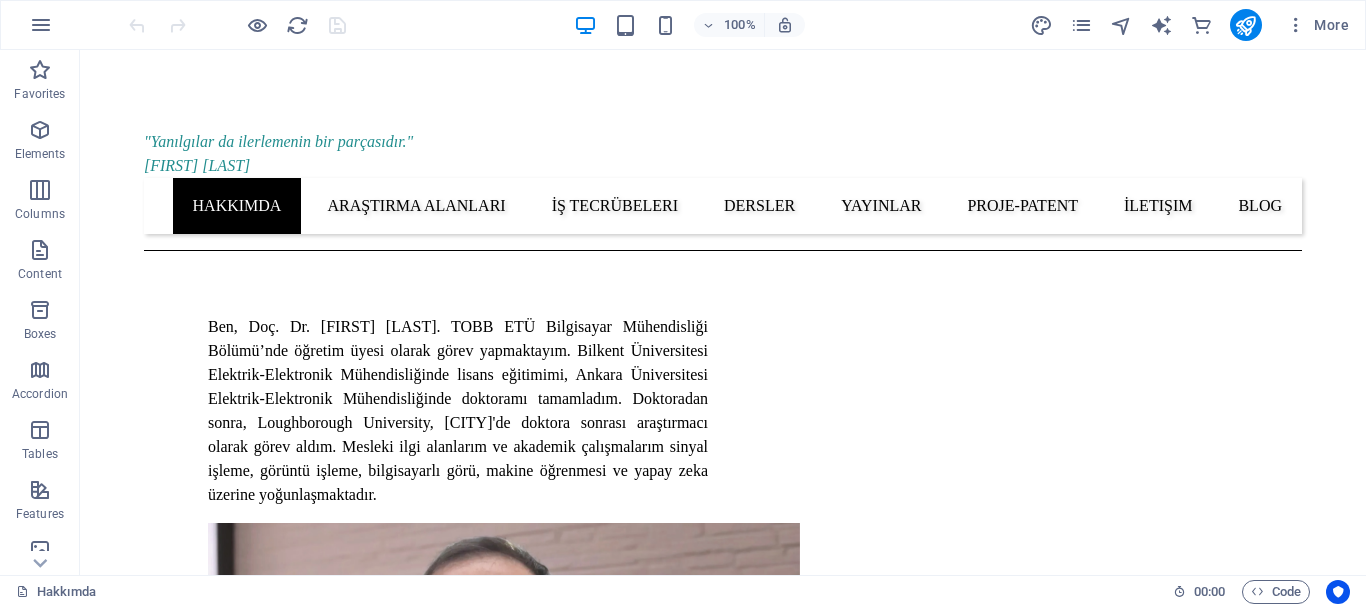 scroll, scrollTop: 0, scrollLeft: 0, axis: both 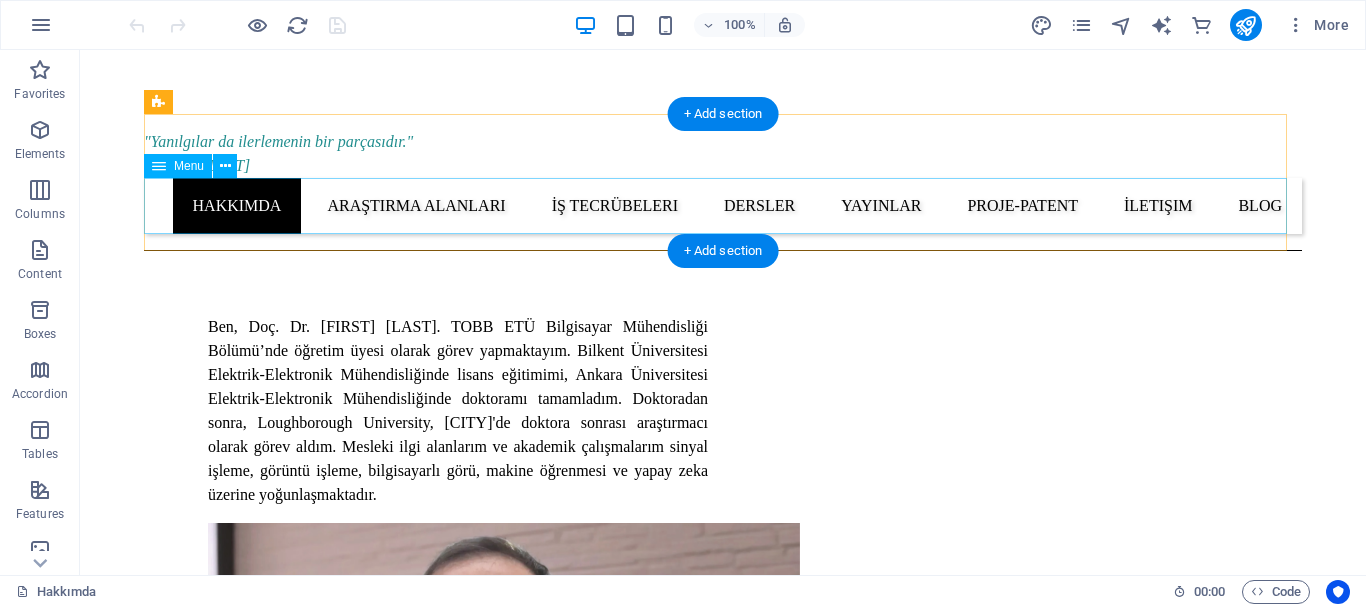 click on "Hakkımda Araştırma Alanları İş Tecrübeleri Dersler Yayınlar Proje-Patent İletişim Blog" at bounding box center (723, 206) 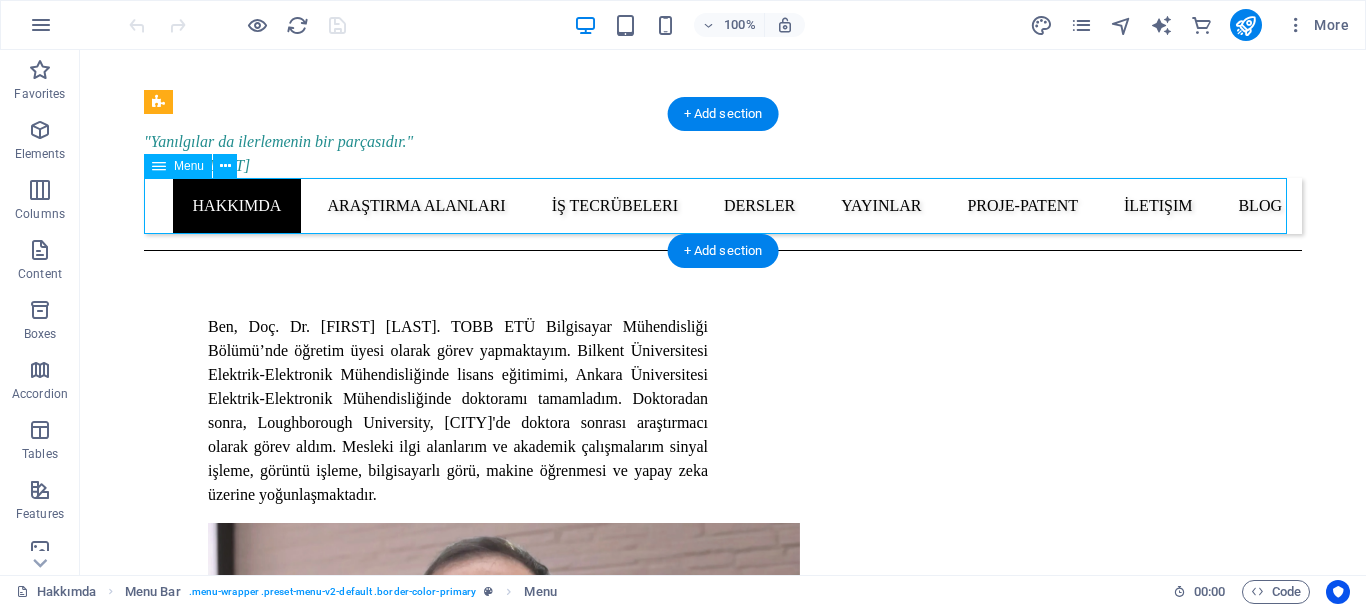 click on "Hakkımda Araştırma Alanları İş Tecrübeleri Dersler Yayınlar Proje-Patent İletişim Blog" at bounding box center (723, 206) 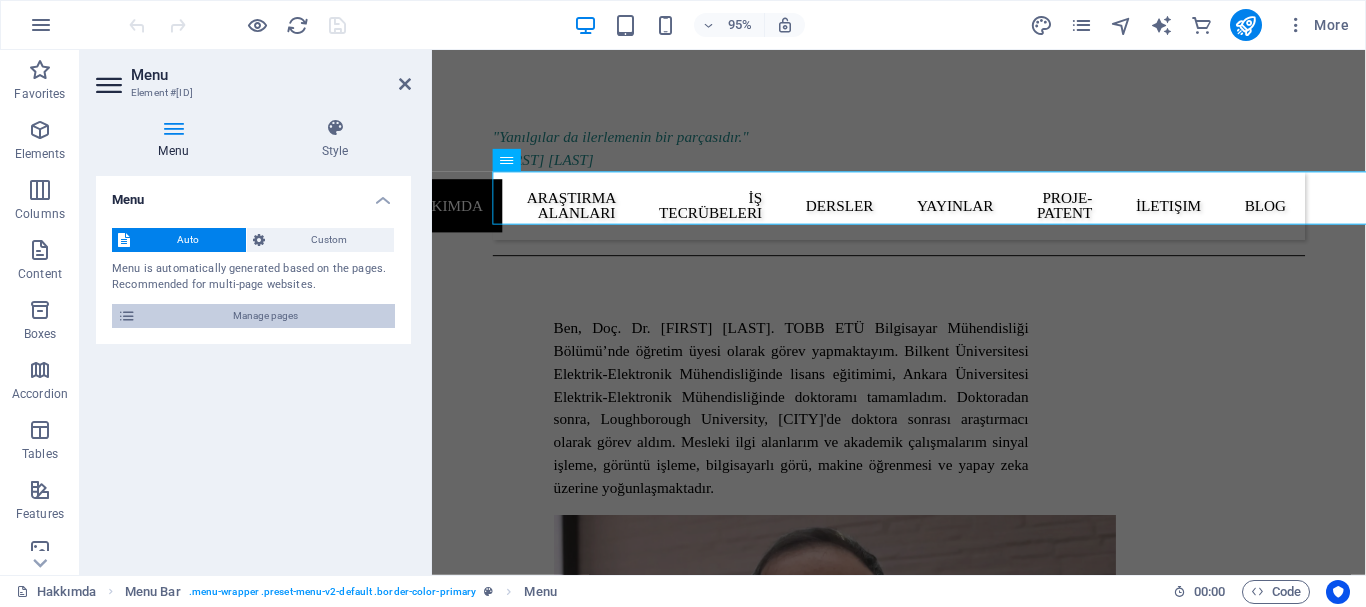 click on "Manage pages" at bounding box center (265, 316) 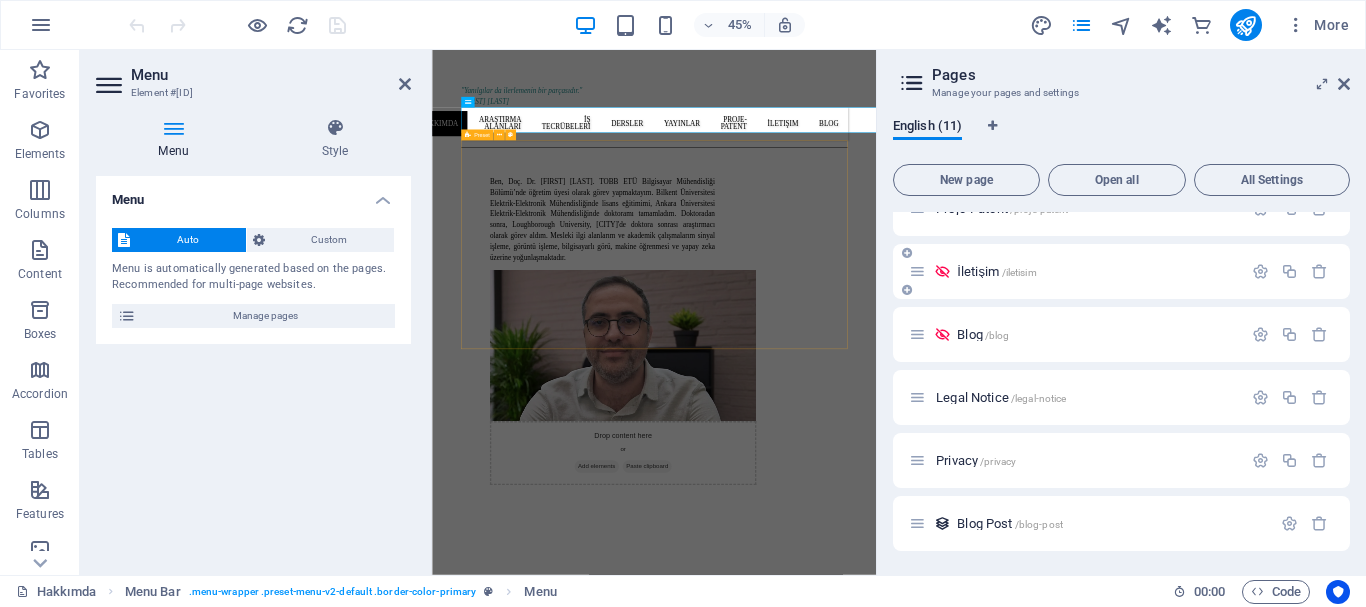 scroll, scrollTop: 246, scrollLeft: 0, axis: vertical 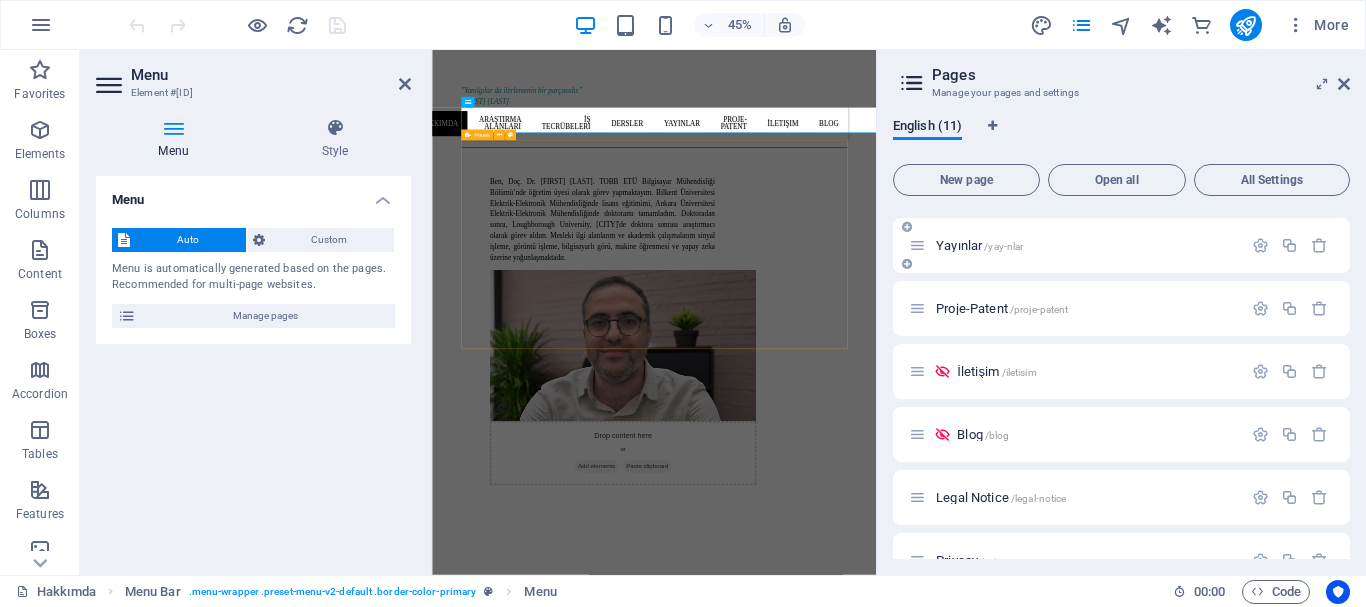 click on "Yayınlar /yay-nlar" at bounding box center [979, 245] 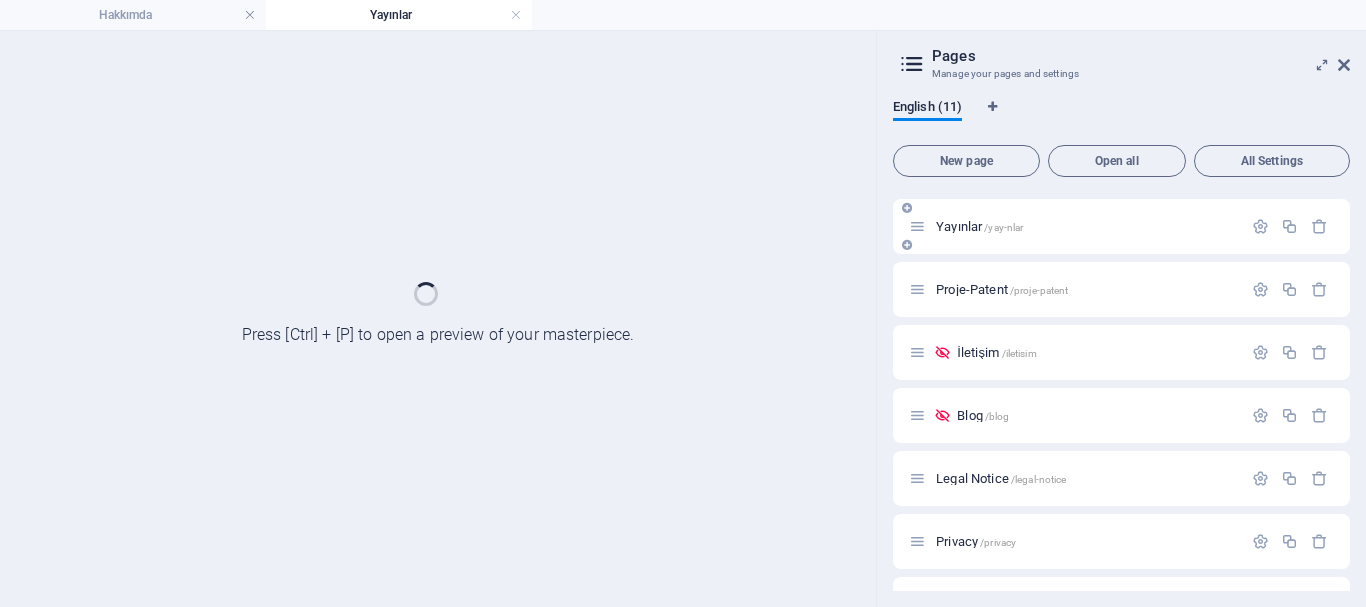 click on "Yayınlar /yay-nlar" at bounding box center (1121, 226) 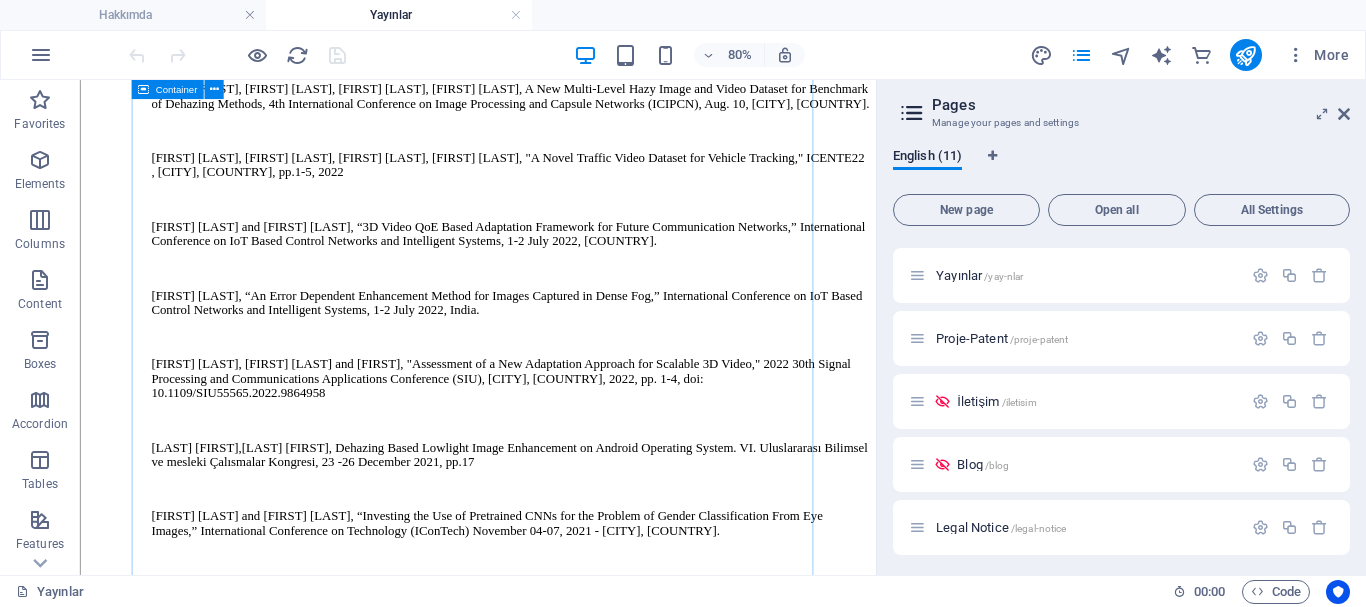 scroll, scrollTop: 3100, scrollLeft: 0, axis: vertical 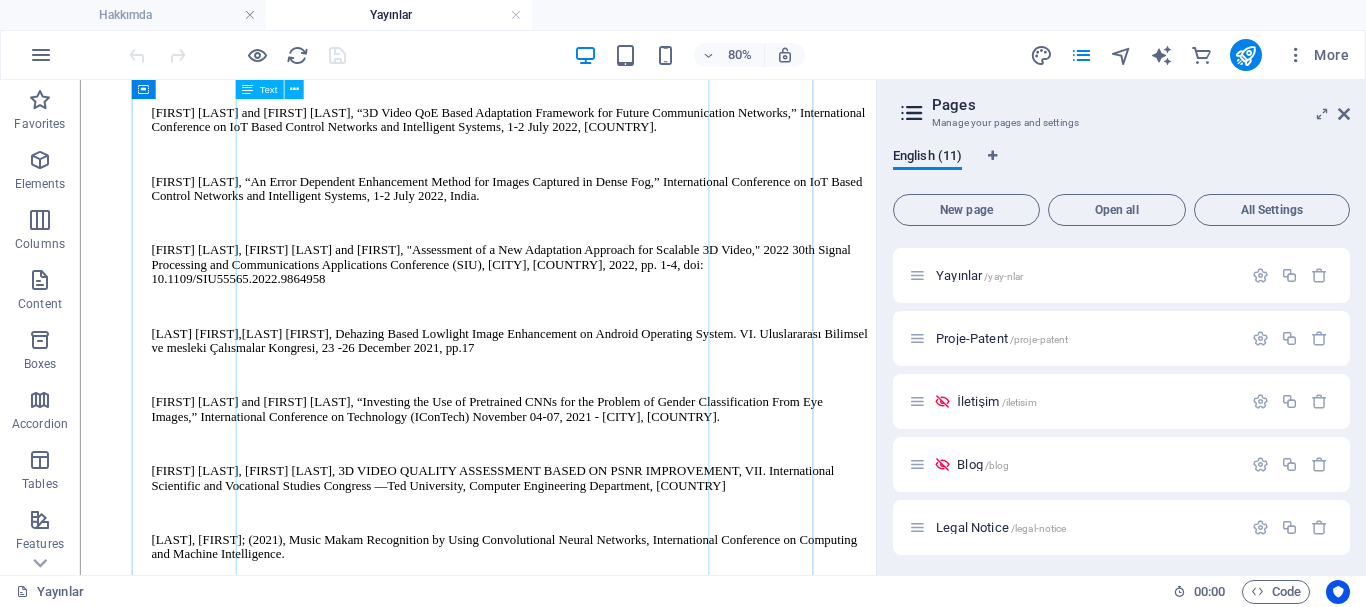 click on "ARTICLES IN JOURNALS Y. Cimtay and G. N. Yilmaz, " Joint Deep Learning and Atmospheric Light Scattering for Fast Image Dehazing", Signal, Image and Video Processing (Under Review) Y. Cimtay and G. N. Yilmaz, "Refining Transmission Map and Air Light for Efficient Single Image Dehazing," in IEEE Access, vol. 12, pp. 175081-175090, 2024, doi: 10.1109/ACCESS.2024.3461318.  (SCI-Expanded, Q2) Çimtay, Y. Estimating Plant Nitrogen by Developing an Accurate Correlation between VNIR-Only Vegetation Indexes and the Normalized Difference Nitrogen Index. Remote Sens. 2023, 15, 3898. https://doi.org/10.3390/rs15153898  (SCI-Expanded, Q1) Y. Cimtay, B. Özbay, G. Yilmaz and E. Bozdemir, "A New Vegetation Index in Short-Wave Infrared Region of Electromagnetic Spectrum," in IEEE Access, vol. 9, pp. 148535-148545, 2021, doi: 10.1109/ACCESS.2021.3124453.  (SCI-Expanded, Q2) Cimtay, Y. Smart and real-time image dehazing on mobile devices. J Real-Time Image Proc (2021). https://doi.org/10.1007/s11554-021-01085-z  (Emerging SCI)" at bounding box center (577, 163) 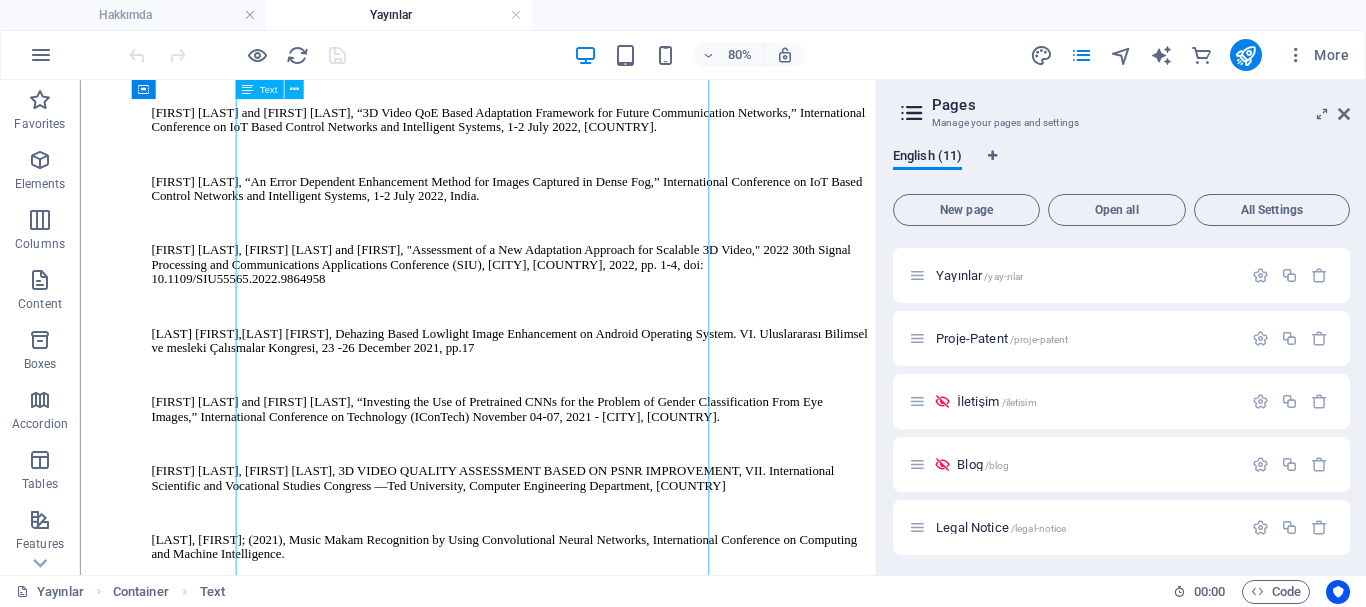 click on "ARTICLES IN JOURNALS Y. Cimtay and G. N. Yilmaz, " Joint Deep Learning and Atmospheric Light Scattering for Fast Image Dehazing", Signal, Image and Video Processing (Under Review) Y. Cimtay and G. N. Yilmaz, "Refining Transmission Map and Air Light for Efficient Single Image Dehazing," in IEEE Access, vol. 12, pp. 175081-175090, 2024, doi: 10.1109/ACCESS.2024.3461318.  (SCI-Expanded, Q2) Çimtay, Y. Estimating Plant Nitrogen by Developing an Accurate Correlation between VNIR-Only Vegetation Indexes and the Normalized Difference Nitrogen Index. Remote Sens. 2023, 15, 3898. https://doi.org/10.3390/rs15153898  (SCI-Expanded, Q1) Y. Cimtay, B. Özbay, G. Yilmaz and E. Bozdemir, "A New Vegetation Index in Short-Wave Infrared Region of Electromagnetic Spectrum," in IEEE Access, vol. 9, pp. 148535-148545, 2021, doi: 10.1109/ACCESS.2021.3124453.  (SCI-Expanded, Q2) Cimtay, Y. Smart and real-time image dehazing on mobile devices. J Real-Time Image Proc (2021). https://doi.org/10.1007/s11554-021-01085-z  (Emerging SCI)" at bounding box center (577, 163) 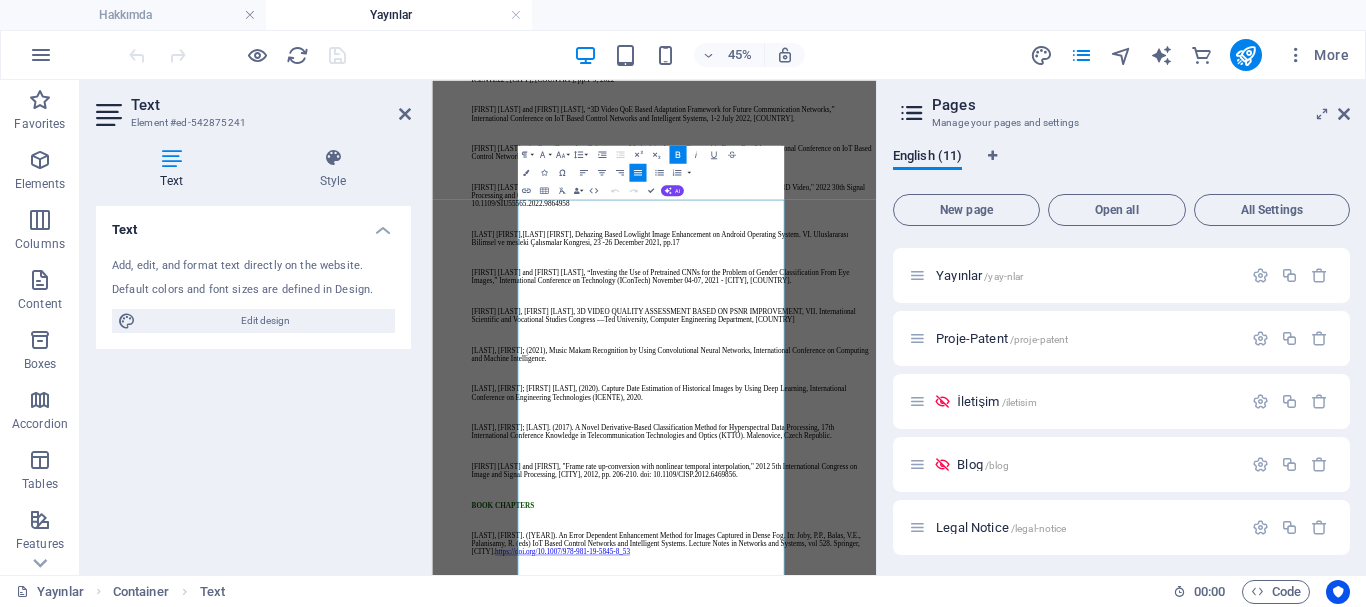 scroll, scrollTop: 0, scrollLeft: 0, axis: both 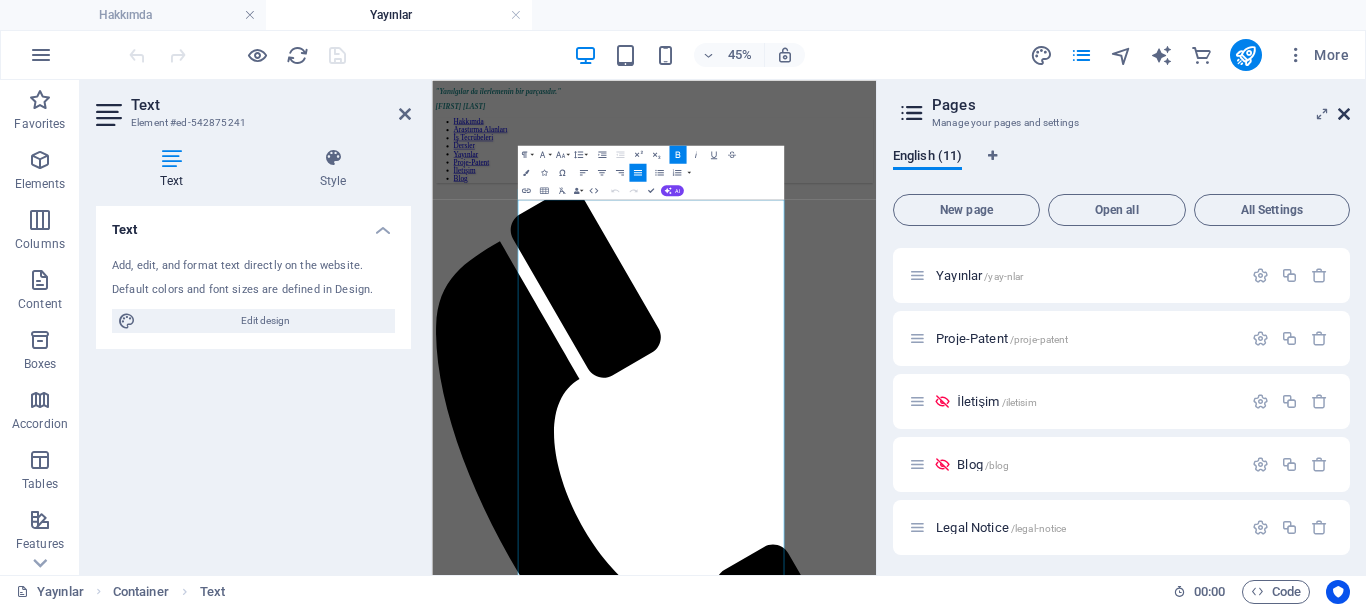 click at bounding box center (1344, 114) 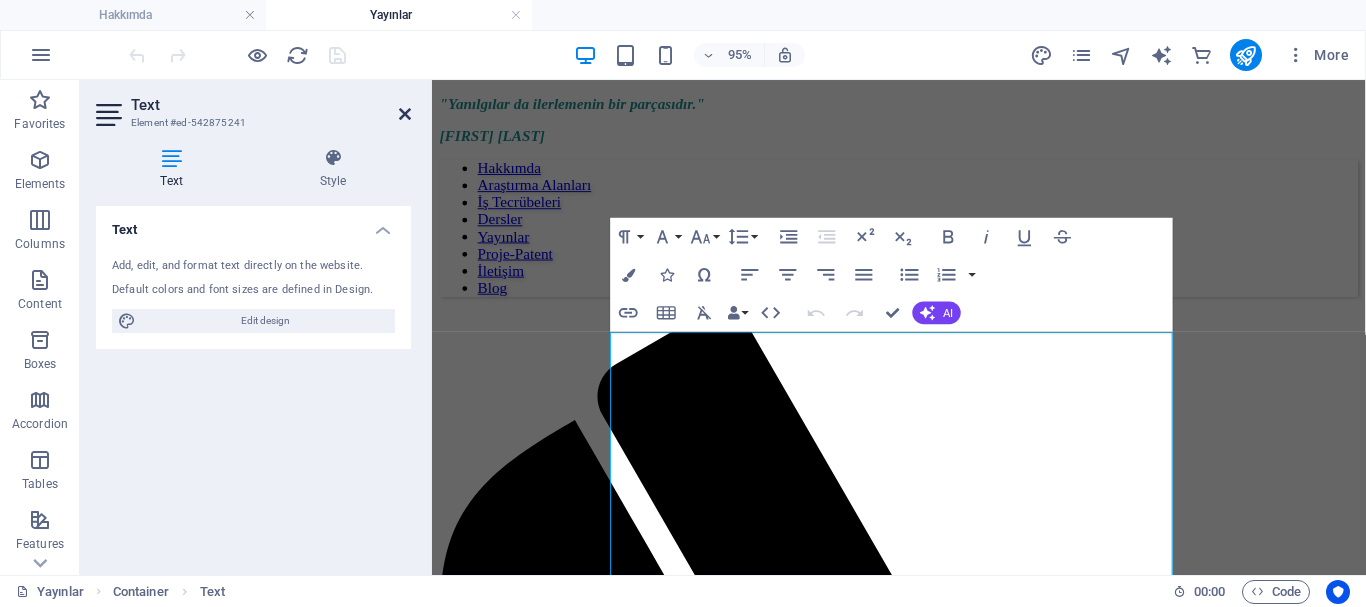 click at bounding box center (405, 114) 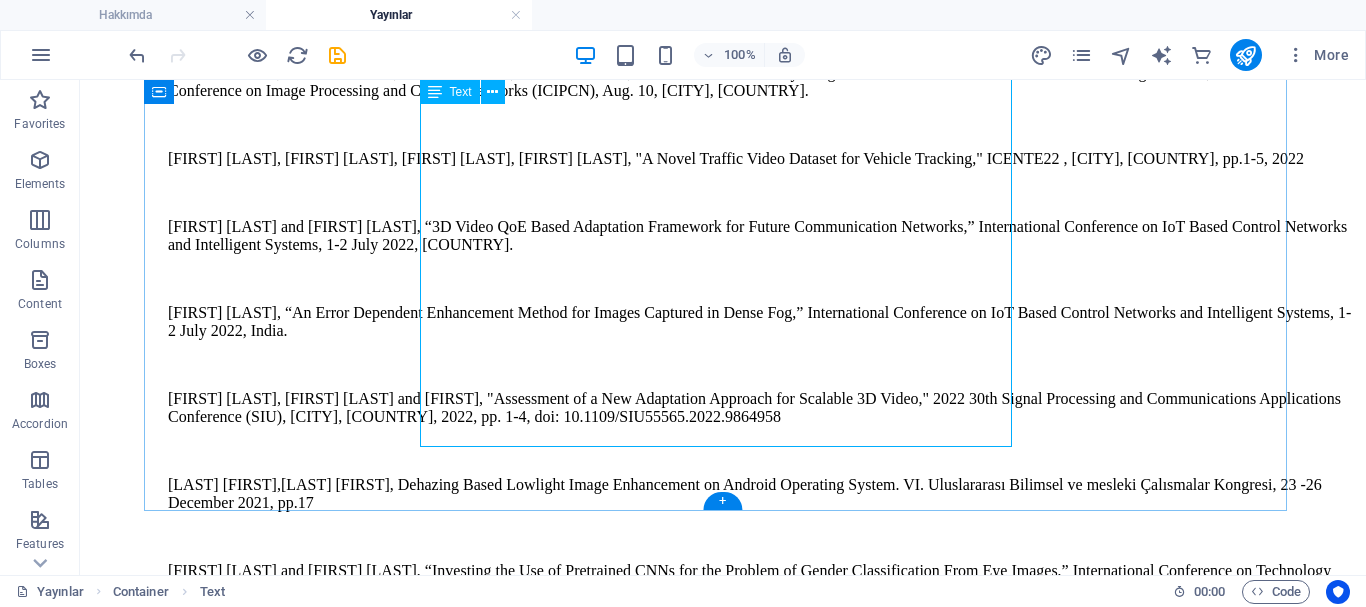 scroll, scrollTop: 3146, scrollLeft: 0, axis: vertical 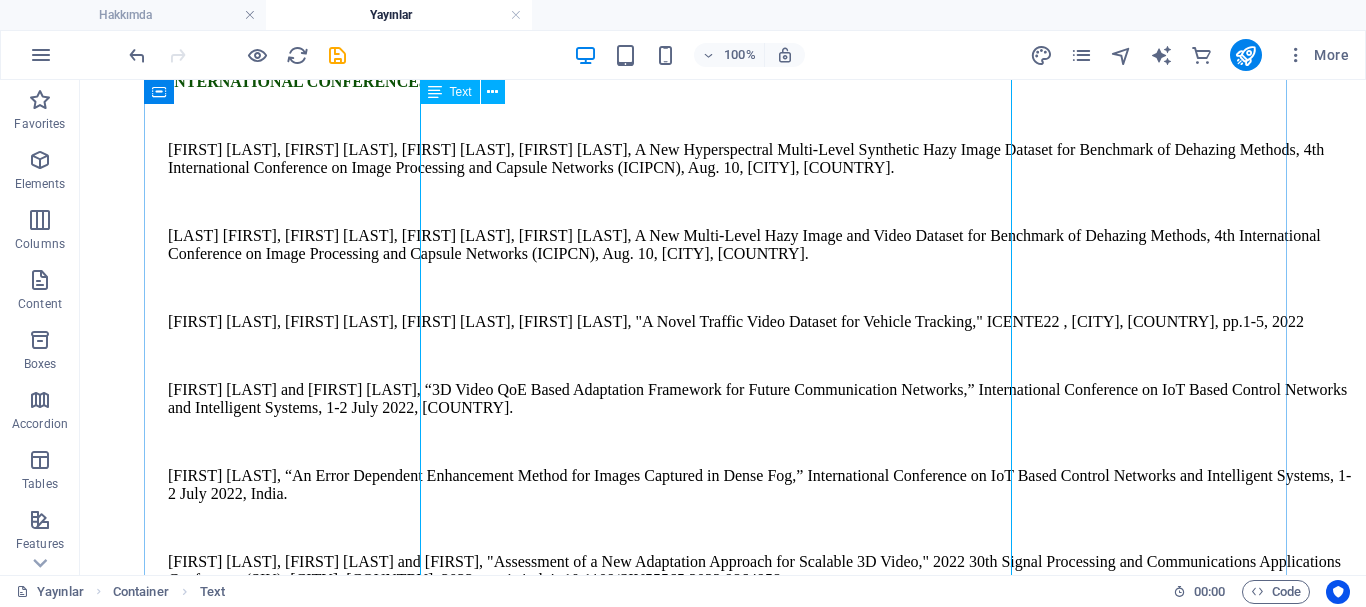 click on "ARTICLES IN JOURNALS Y. Cimtay and G. N. Yilmaz, " Joint Deep Learning and Atmospheric Light Scattering for Fast Image Dehazing", Signal, Image and Video Processing (Under Review) Y. Cimtay and G. N. Yilmaz, "Refining Transmission Map and Air Light for Efficient Single Image Dehazing," in IEEE Access, vol. 12, pp. 175081-175090, 2024, doi: 10.1109/ACCESS.2024.3461318.  (SCI-Expanded, Q2) Çimtay, Y. Estimating Plant Nitrogen by Developing an Accurate Correlation between VNIR-Only Vegetation Indexes and the Normalized Difference Nitrogen Index. Remote Sens. 2023, 15, 3898. https://doi.org/10.3390/rs15153898  (SCI-Expanded, Q1) Y. Cimtay, B. Özbay, G. Yilmaz and E. Bozdemir, "A New Vegetation Index in Short-Wave Infrared Region of Electromagnetic Spectrum," in IEEE Access, vol. 9, pp. 148535-148545, 2021, doi: 10.1109/ACCESS.2021.3124453.  (SCI-Expanded, Q2) Cimtay, Y. Smart and real-time image dehazing on mobile devices. J Real-Time Image Proc (2021). https://doi.org/10.1007/s11554-021-01085-z  (Emerging SCI)" at bounding box center [723, 413] 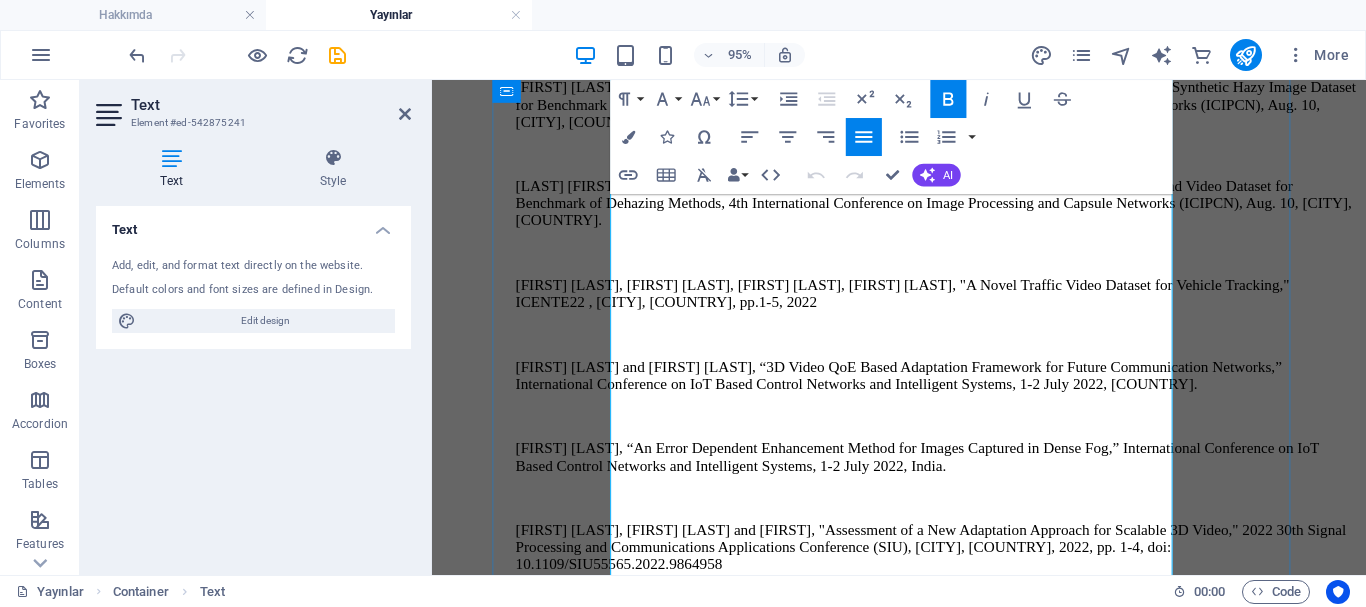 scroll, scrollTop: 3100, scrollLeft: 0, axis: vertical 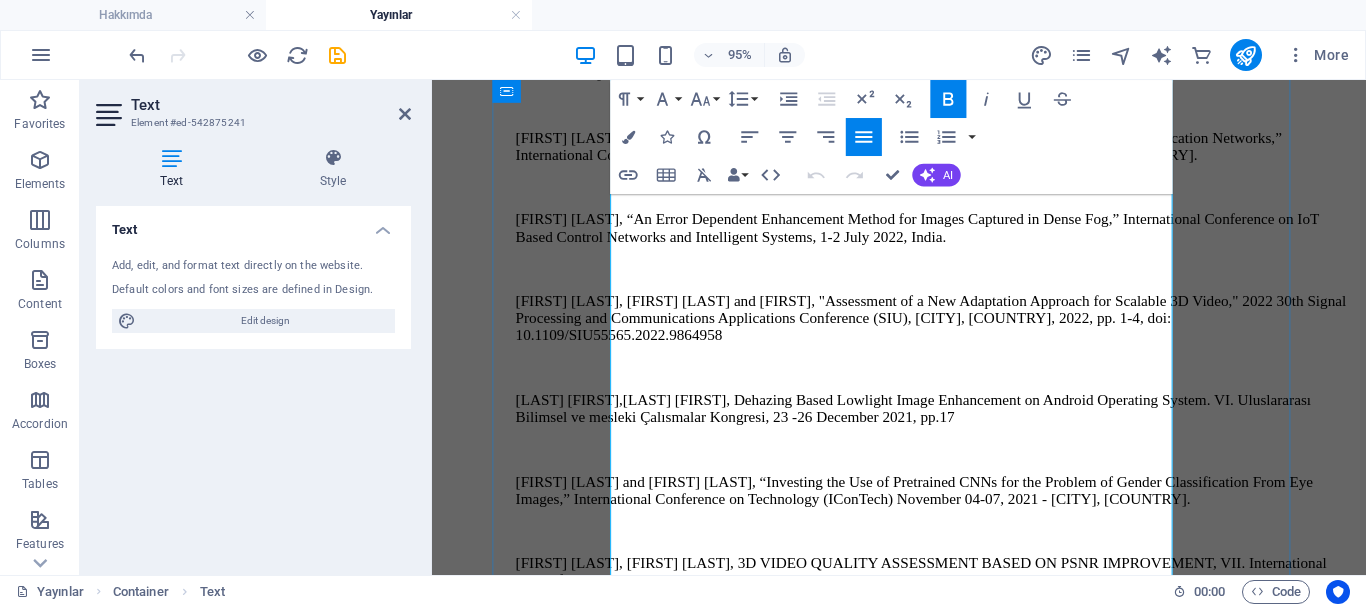 click at bounding box center (963, 1433) 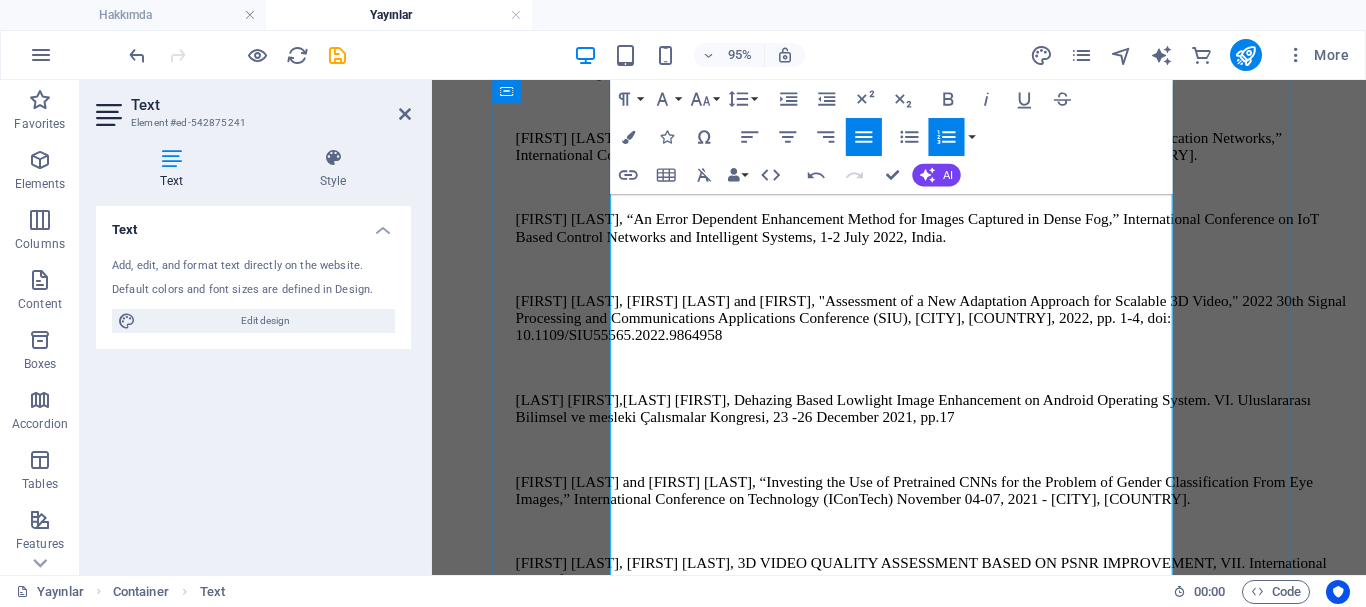 click at bounding box center (963, 1469) 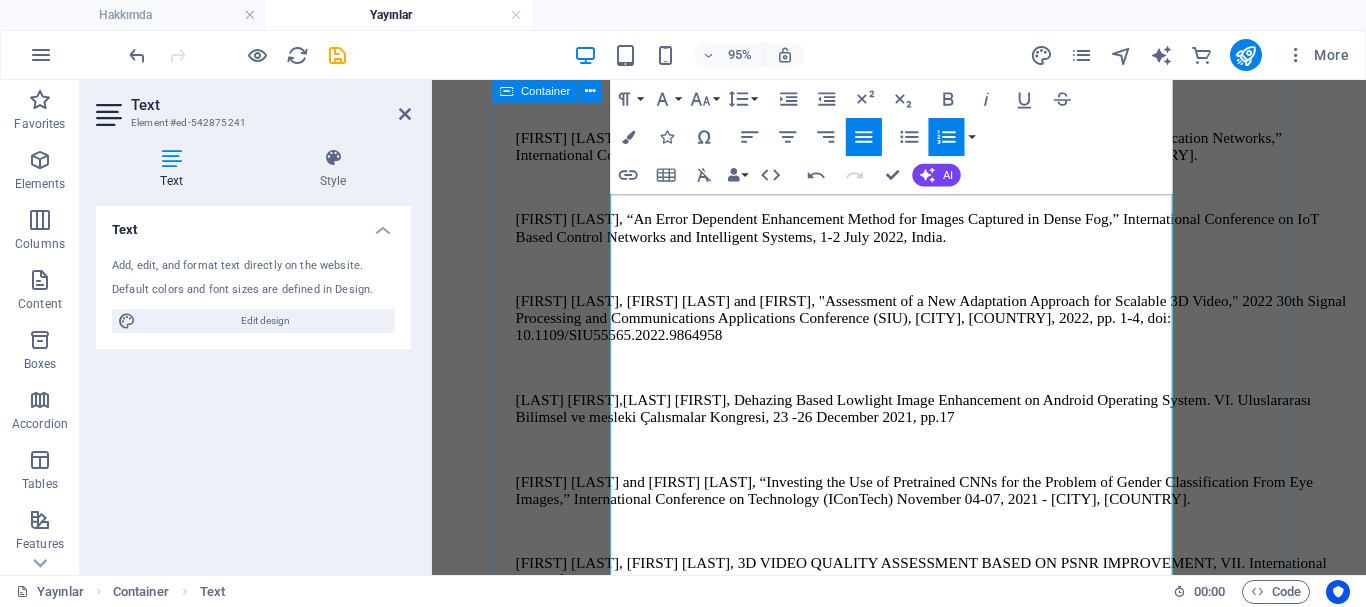 drag, startPoint x: 654, startPoint y: 422, endPoint x: 608, endPoint y: 413, distance: 46.872166 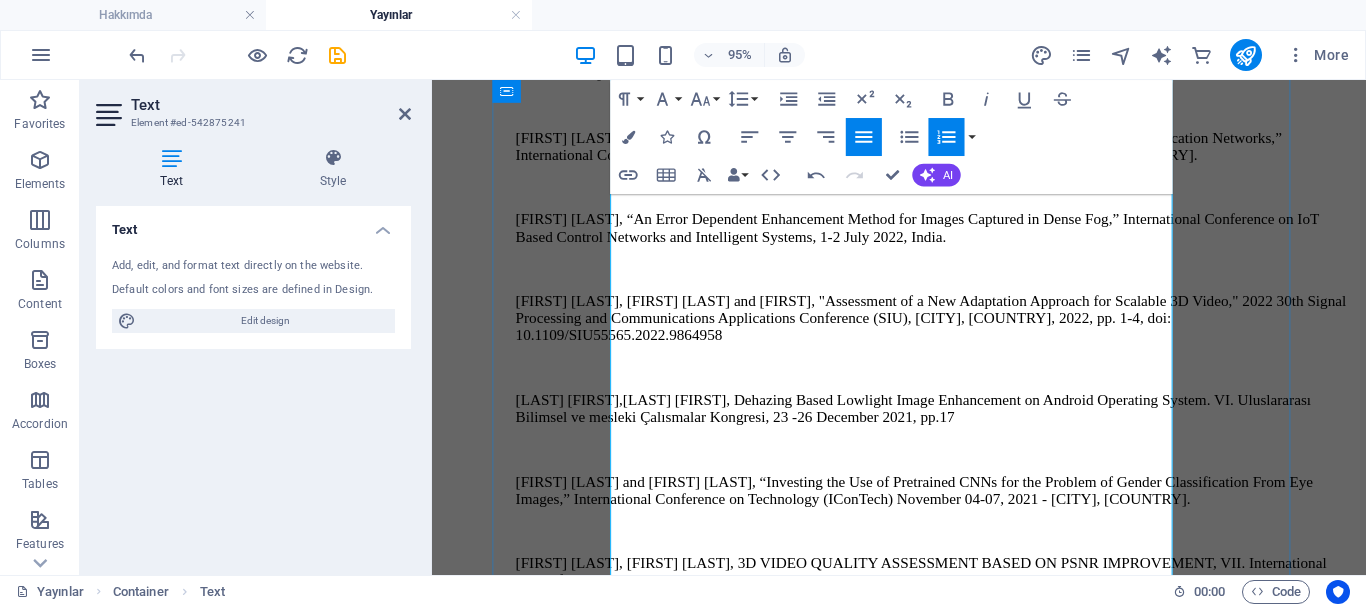 click on "A Comprehesive Multi-Level Low-Light Video Dataset for Benchmarking of Low-Light Image Enhancement Techniques, 2025 33rd Signal Processing and Communications Applications Conference (SIU), İstanbul" at bounding box center [963, 1496] 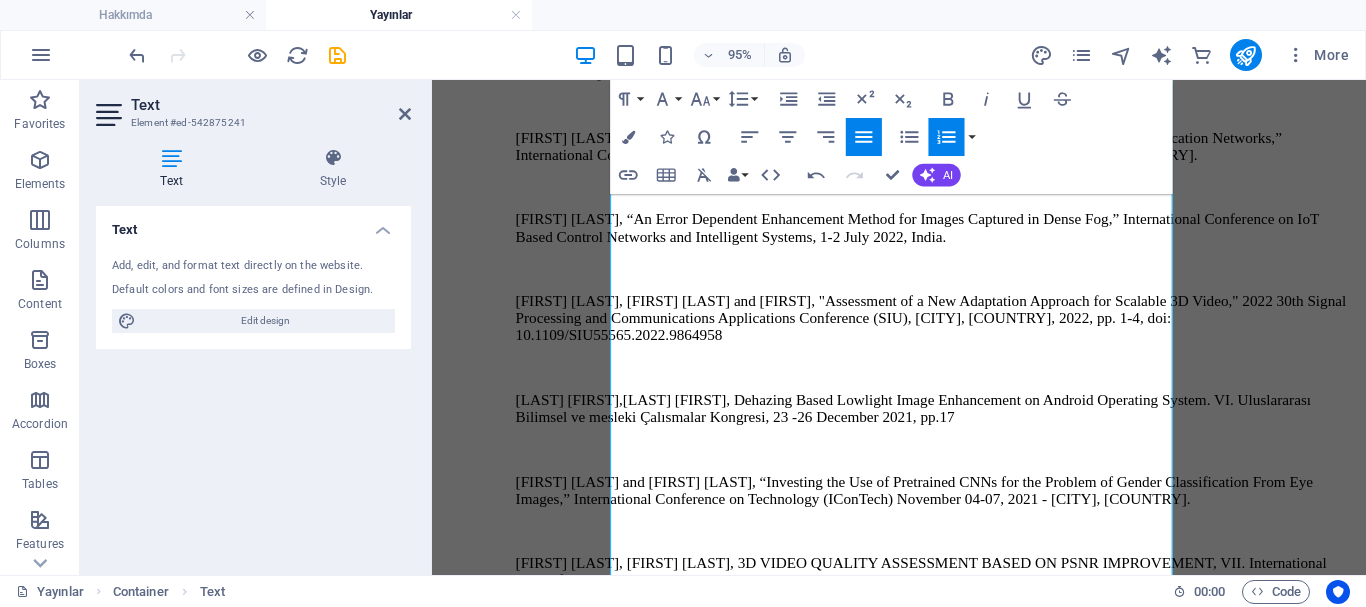 click 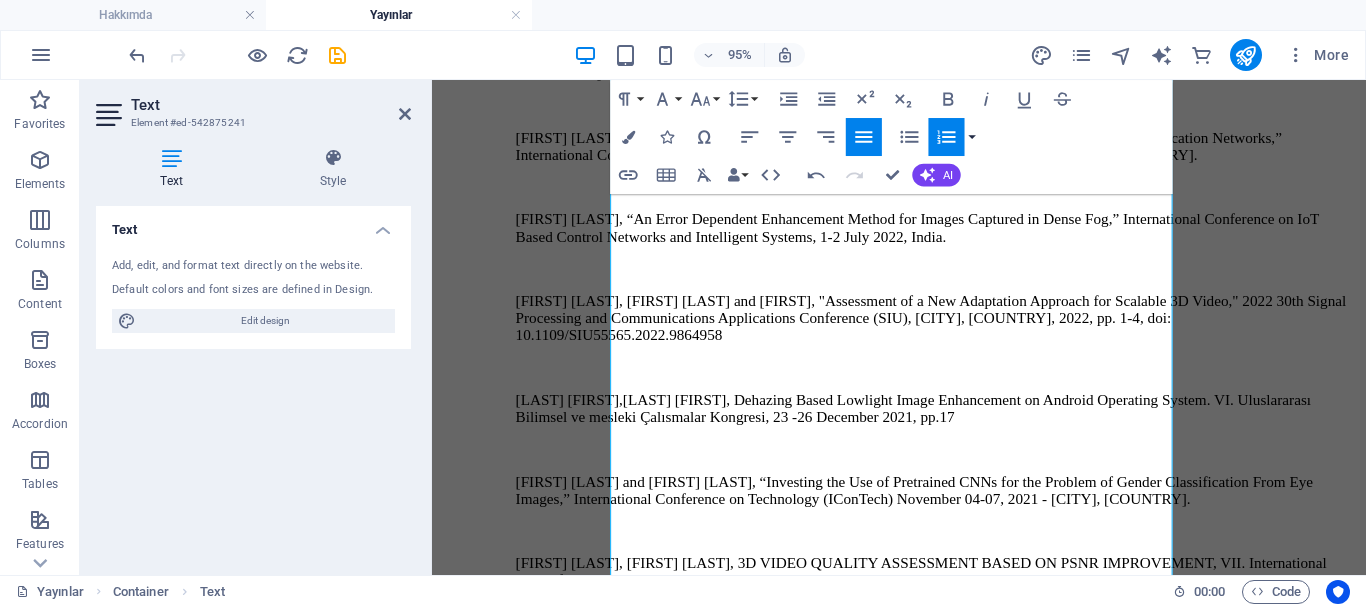 click at bounding box center [972, 137] 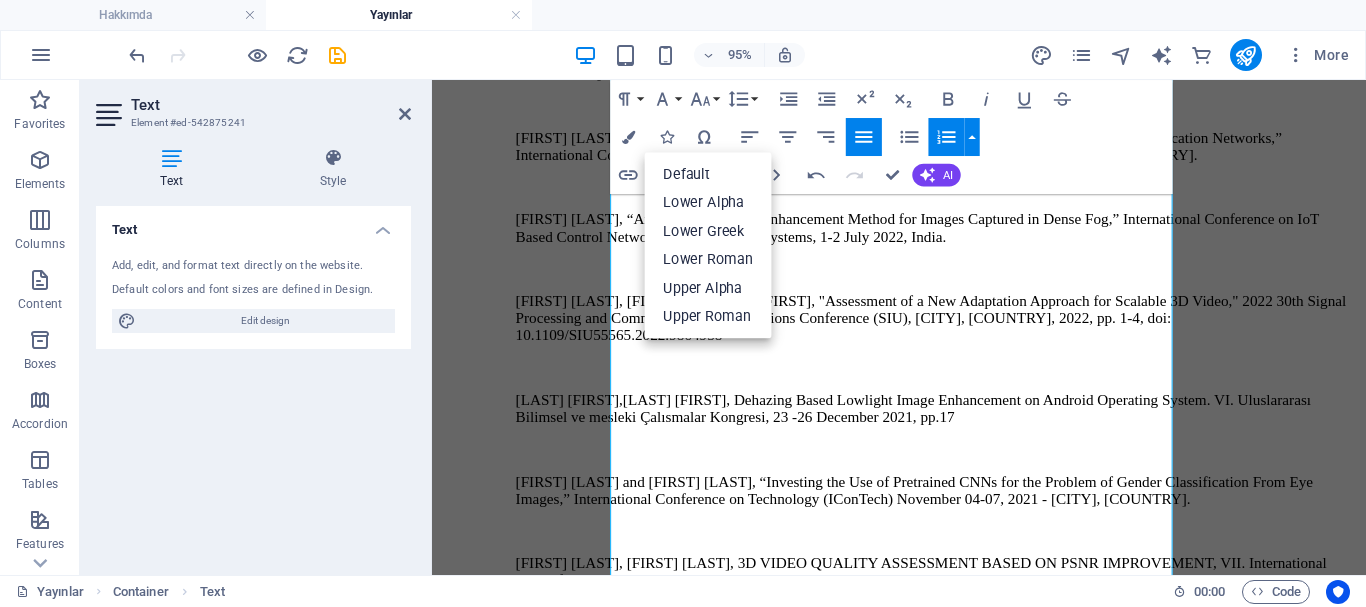 click at bounding box center (972, 137) 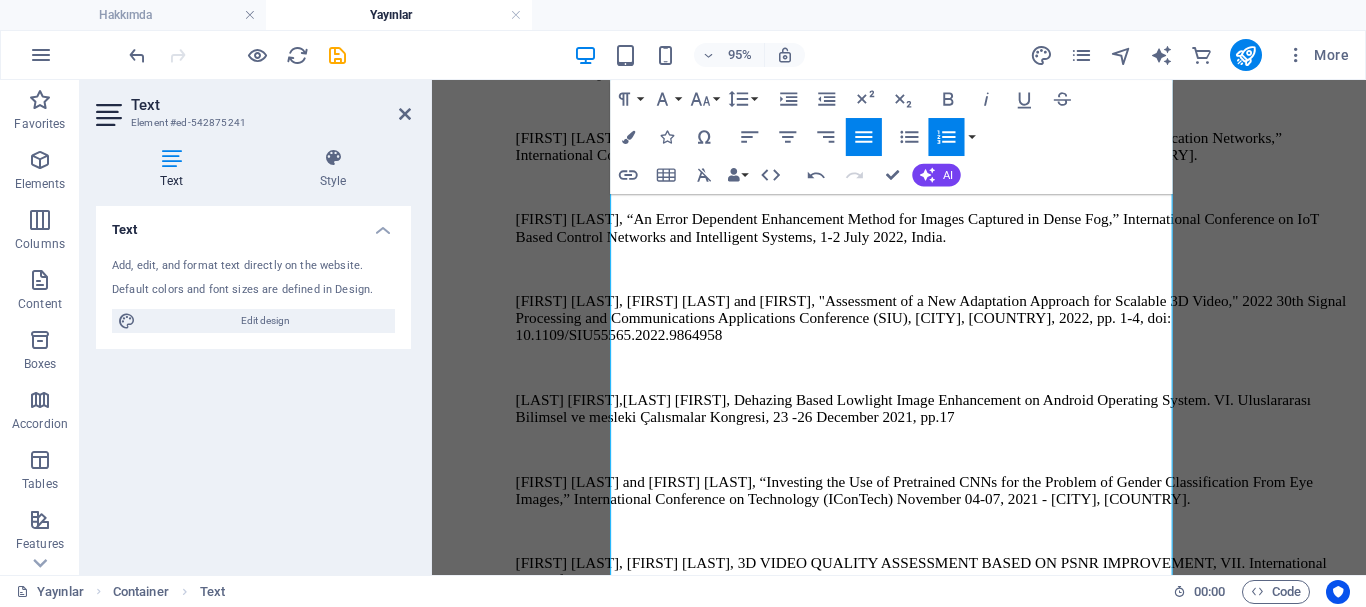 click 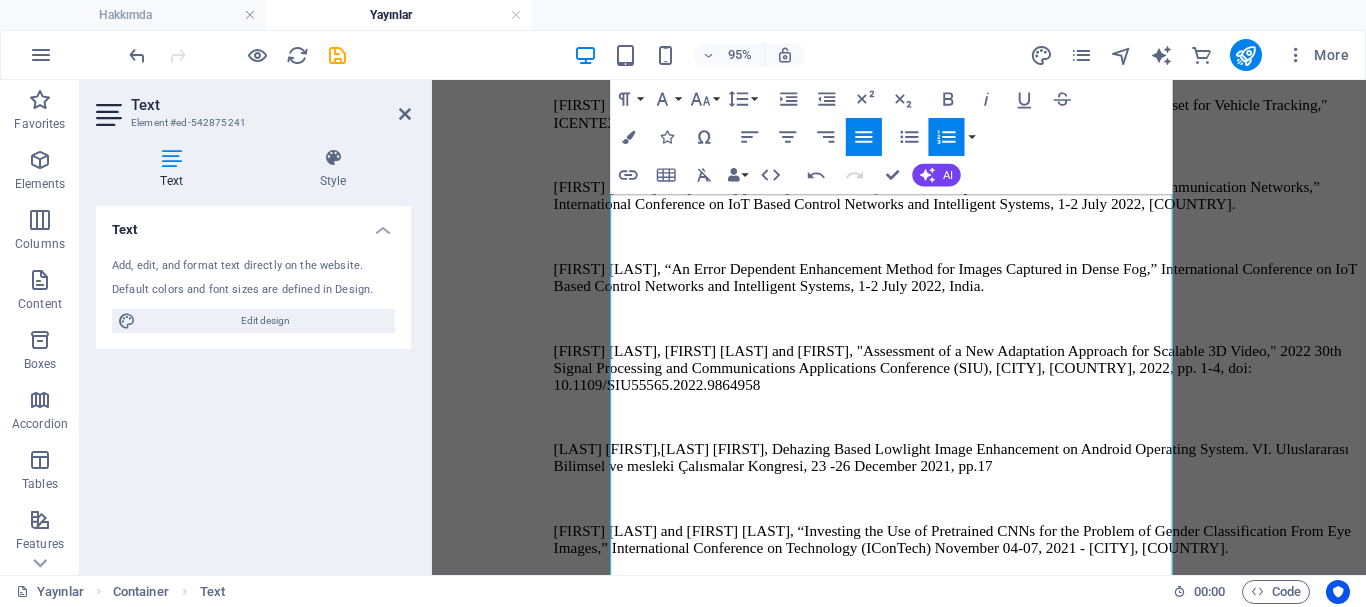 click 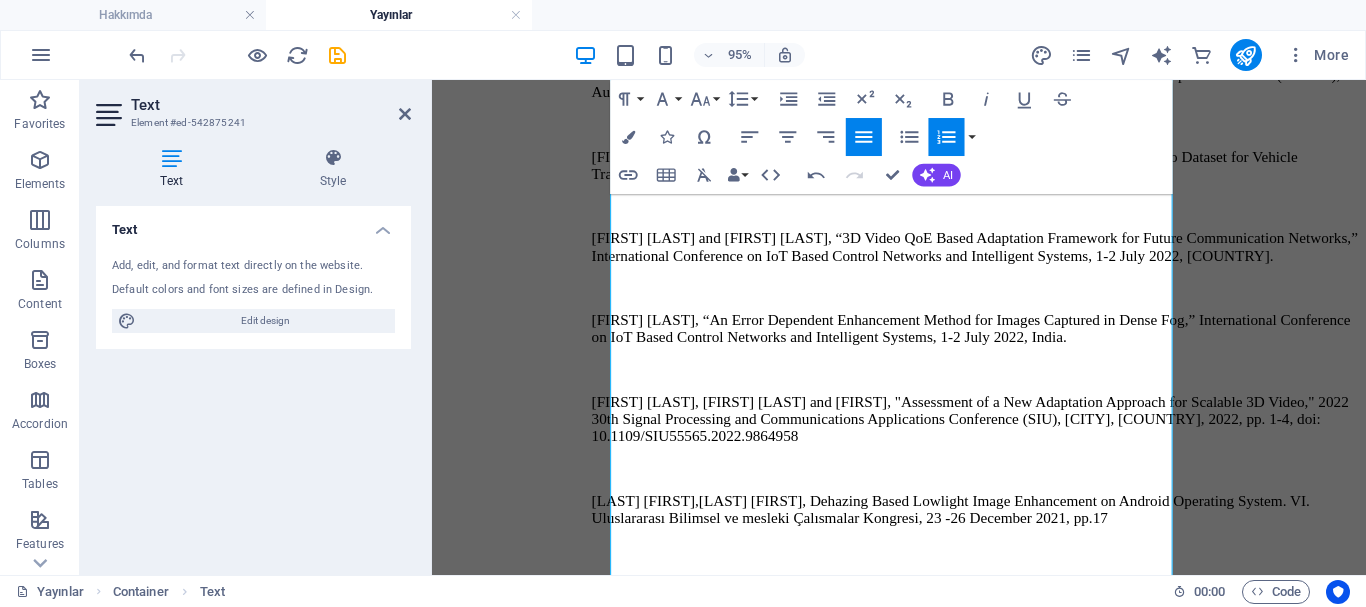 click 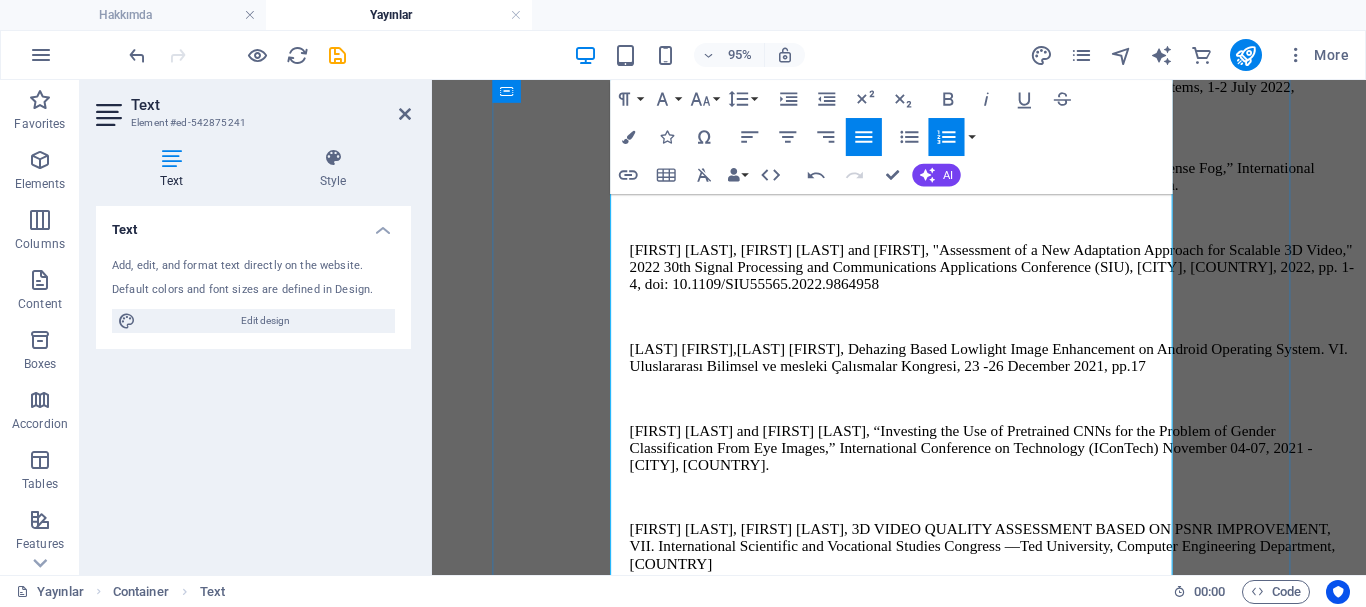 scroll, scrollTop: 3300, scrollLeft: 0, axis: vertical 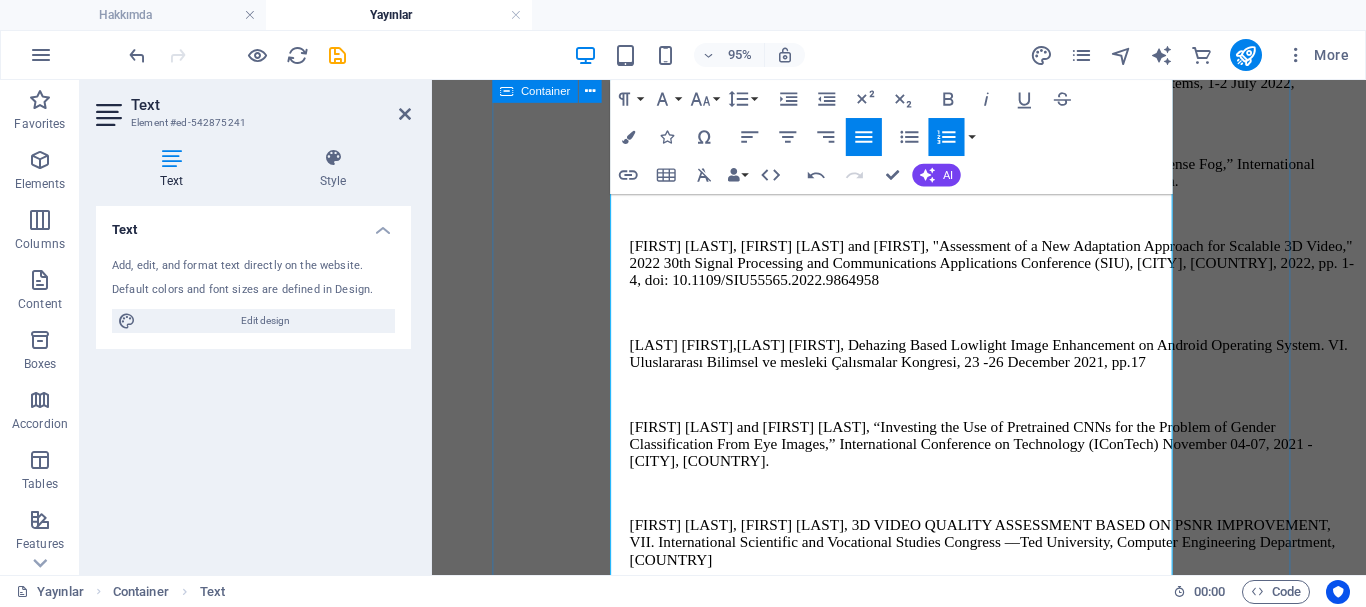 drag, startPoint x: 659, startPoint y: 416, endPoint x: 631, endPoint y: 413, distance: 28.160255 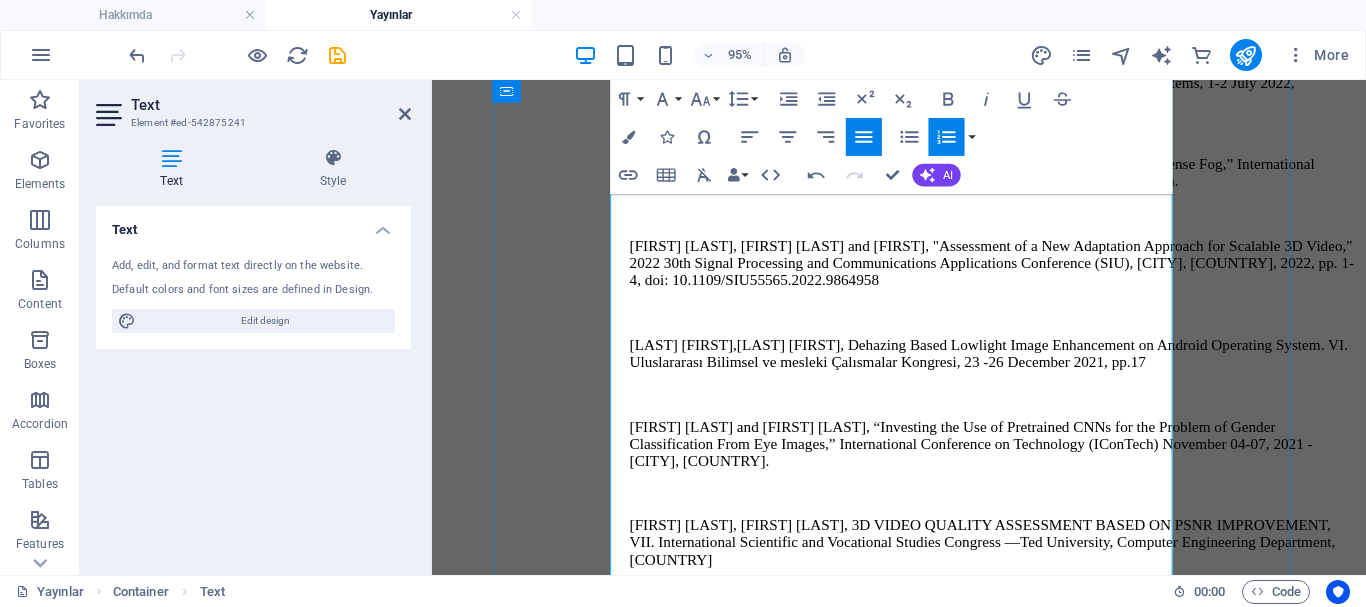 click on "Y. Çımtay, Y. E. Esın and H. G. İlk, "A new derivative-based approach for hyperspectral classification," 2017 25th Signal Processing and Communications Applications Conference (SIU), Antalya, 2017, pp. 1-4. doi: 10.1109/SIU.2017.7960387 B. Özbay, Y. Çimtay and F. Kandaz, "Calculation of vegetation index for short wave infrared hyperspectral images," 2017 25th Signal Processing and Communications Applications Conference (SIU), Antalya, 2017, pp. 1-3. doi: 10.1109/SIU.2017.7960596 I. Karakaya and Y. Çimtay, "The effect of bant selection to success of artificial neural network in hyperspectral classification," 2017 25th Signal Processing and Communications Applications Conference (SIU), Antalya, 2017, pp. 1-4. doi: 10.1109/SIU.2017.796055 Y. Çi̇mtay and E. Seke, "Temporal video interpolation with nonlinear motion estimation," 2012 20th Signal Processing and Communications Applications Conference (SIU), Mugla, 2012, pp. 1-4. doi: 10.1109/SIU.2012.6204453" at bounding box center (1003, 1743) 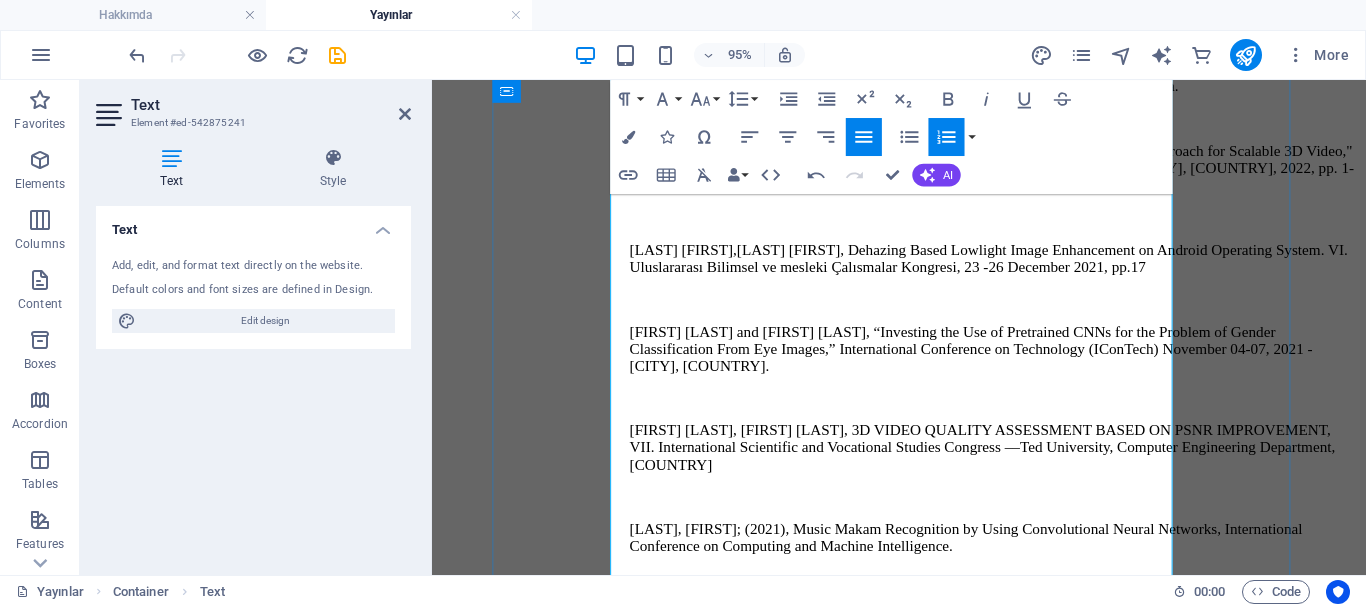 drag, startPoint x: 640, startPoint y: 311, endPoint x: 1033, endPoint y: 357, distance: 395.68295 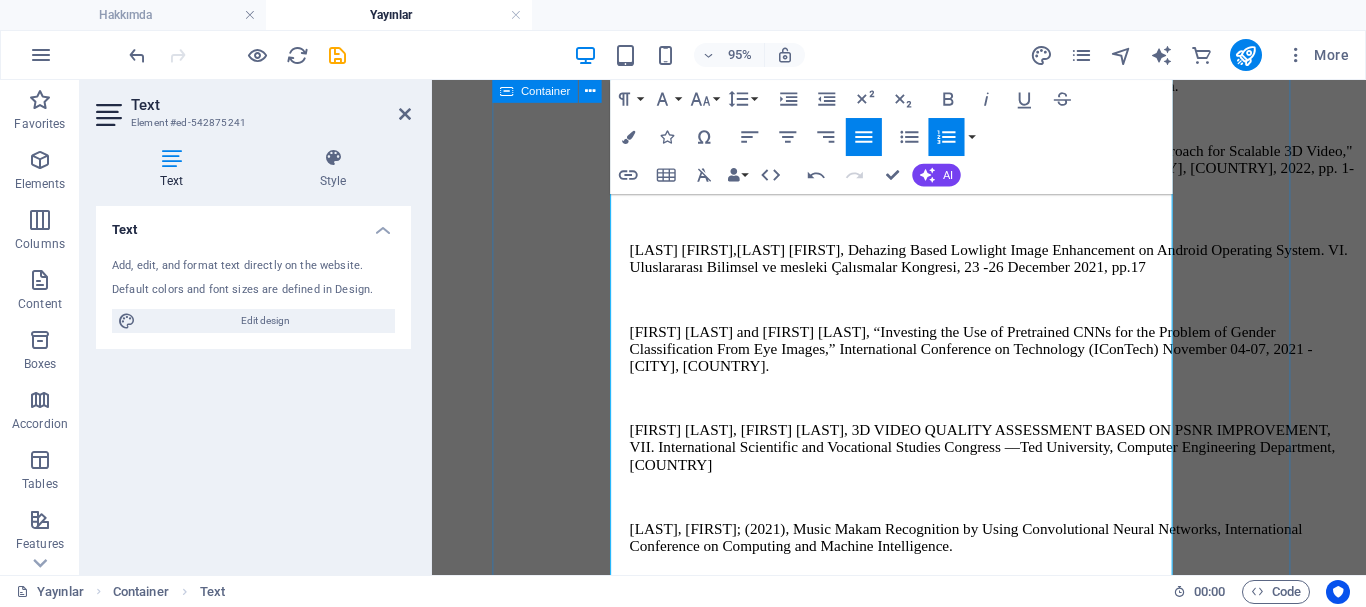 drag, startPoint x: 1033, startPoint y: 361, endPoint x: 613, endPoint y: 313, distance: 422.73395 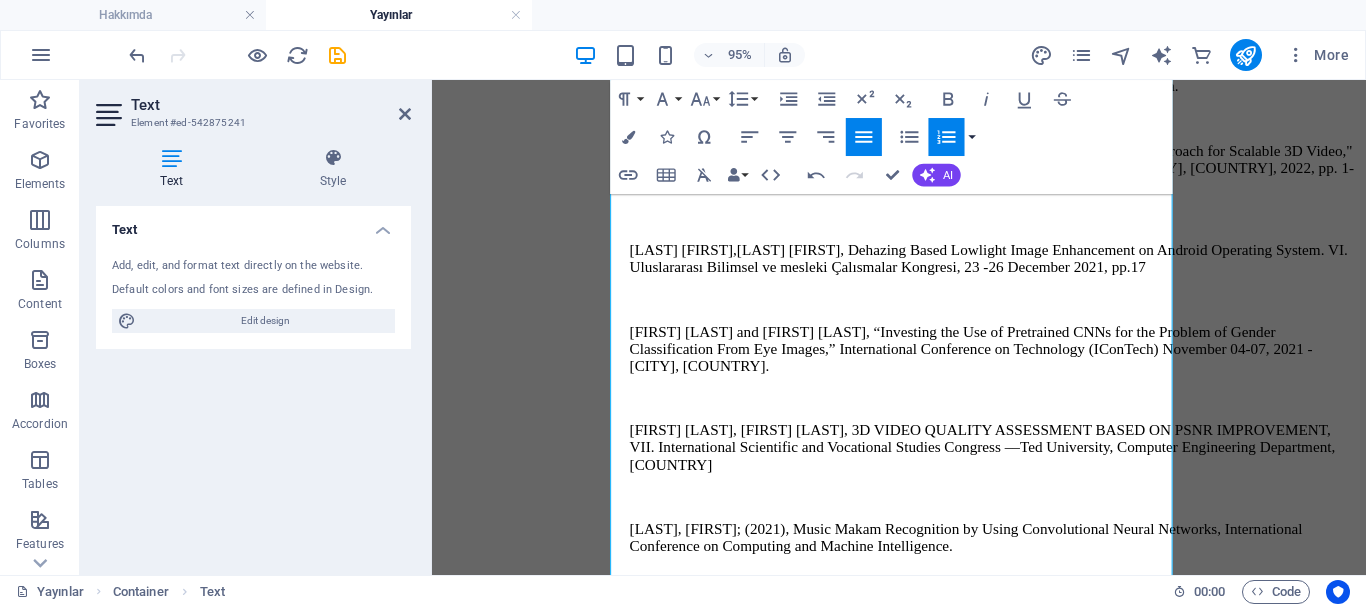 click at bounding box center [972, 137] 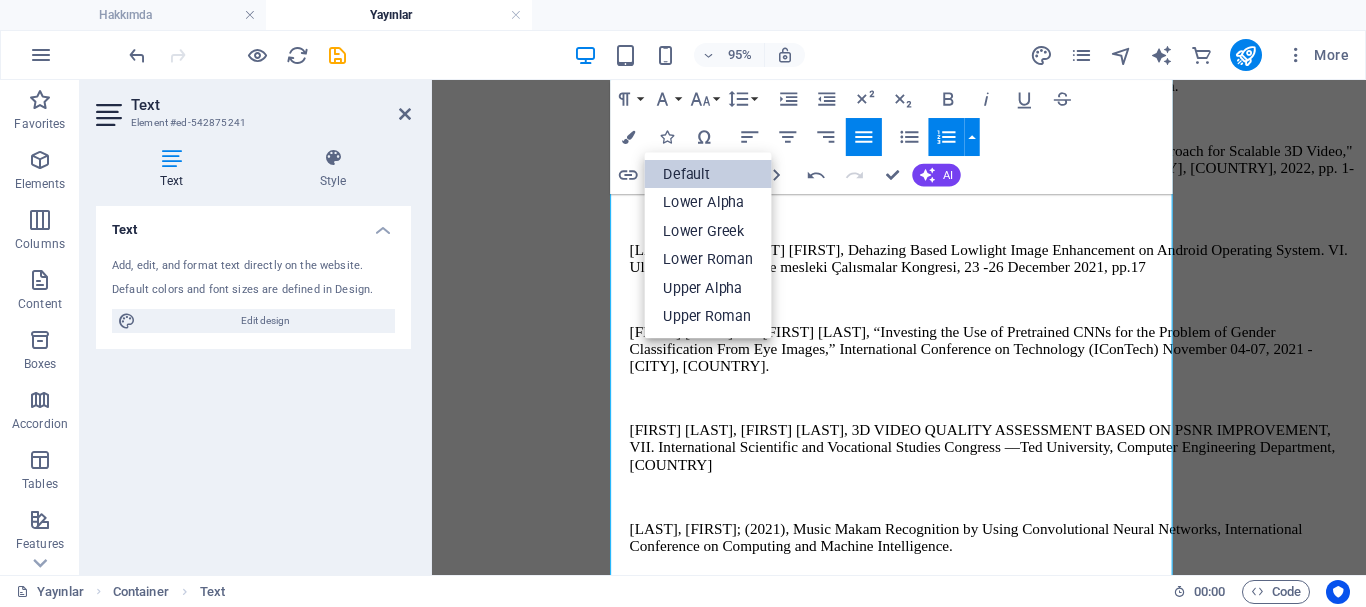 click on "Default" at bounding box center [708, 174] 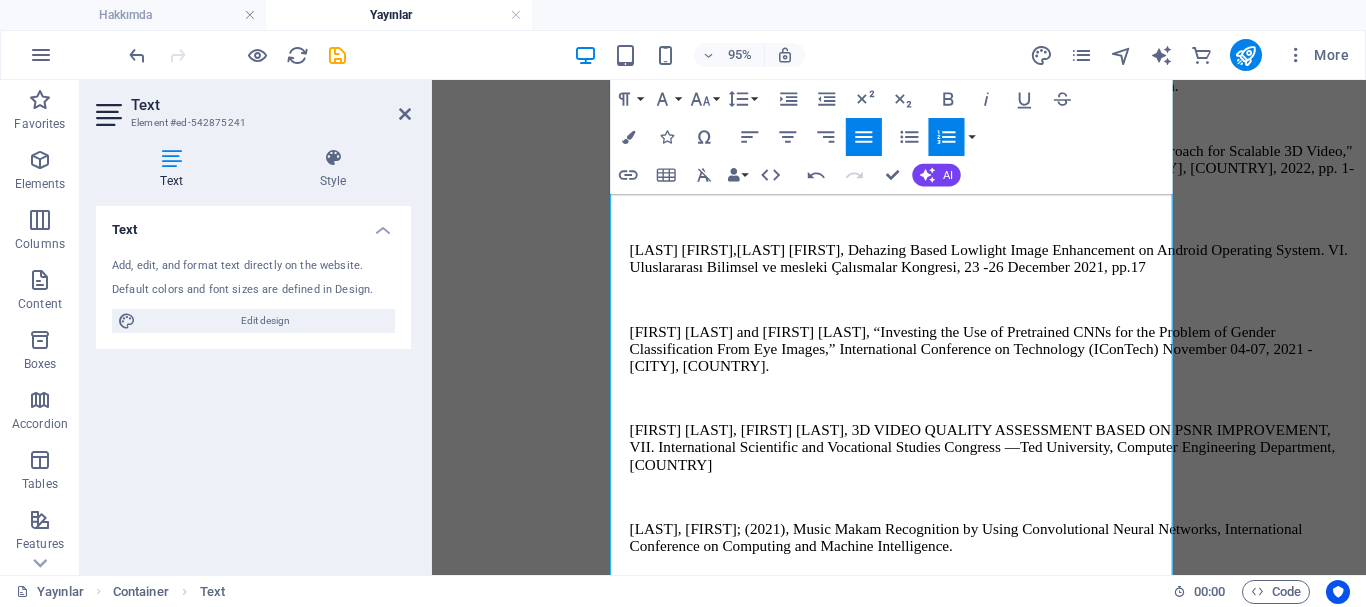 click 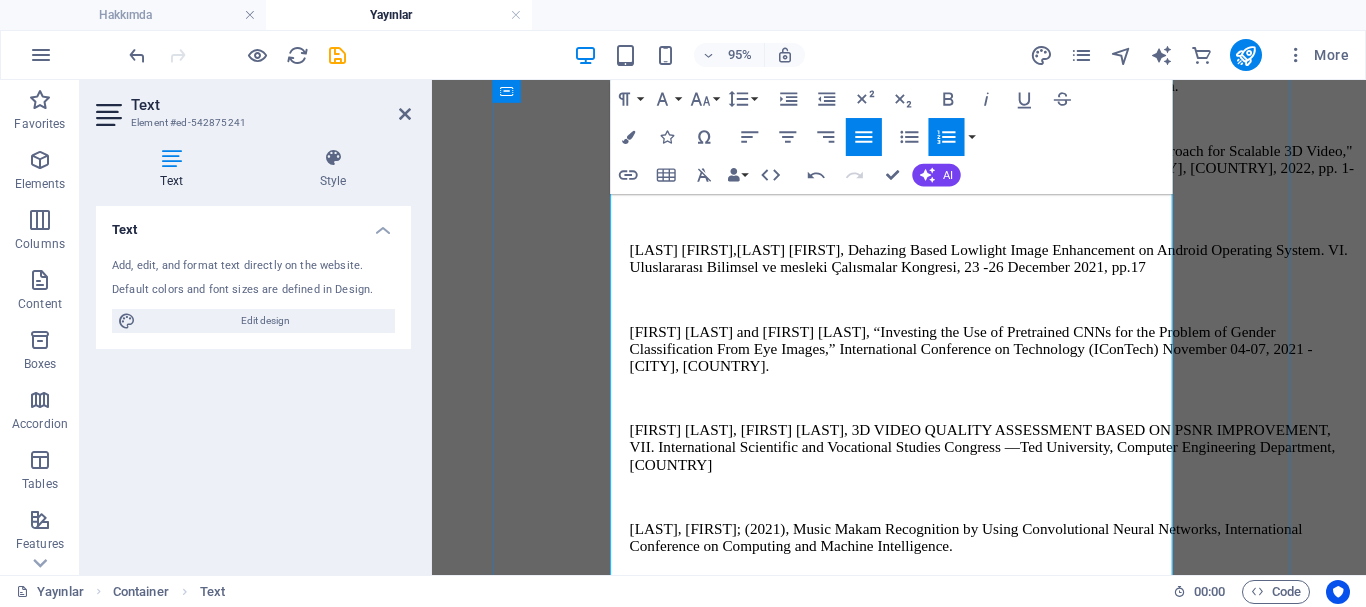 click on "B. Özbay, Y. Çimtay and F. Kandaz, "Calculation of vegetation index for short wave infrared hyperspectral images," 2017 25th Signal Processing and Communications Applications Conference (SIU), Antalya, 2017, pp. 1-3. doi: 10.1109/SIU.2017.7960596 I. Karakaya and Y. Çimtay, "The effect of bant selection to success of artificial neural network in hyperspectral classification," 2017 25th Signal Processing and Communications Applications Conference (SIU), Antalya, 2017, pp. 1-4. doi: 10.1109/SIU.2017.796055 Y. Çi̇mtay and E. Seke, "Temporal video interpolation with nonlinear motion estimation," 2012 20th Signal Processing and Communications Applications Conference (SIU), Mugla, 2012, pp. 1-4. doi: 10.1109/SIU.2012.6204453 Y. Çi̇mtay and E. Seke, “Adaptive Bilateral Motion Compensated Temporal Video Interpolation”, Bilgisayar ve Elektronik Sempozyumu. 2011, Elazig." at bounding box center (983, 1536) 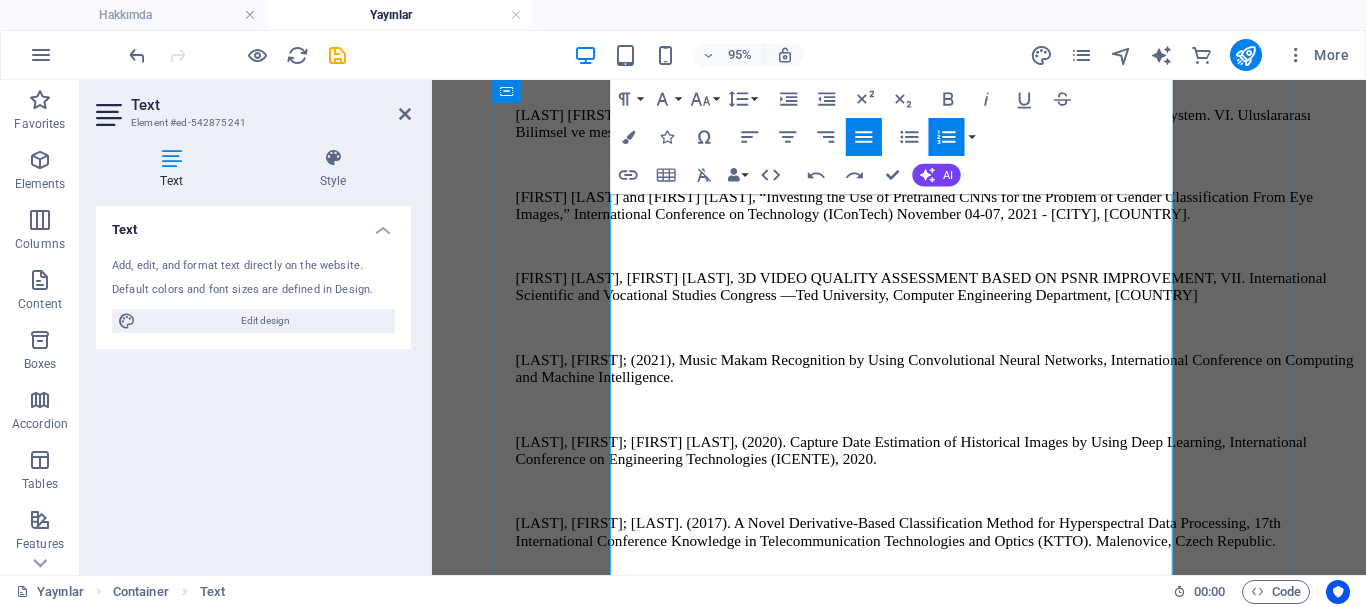 scroll, scrollTop: 3200, scrollLeft: 0, axis: vertical 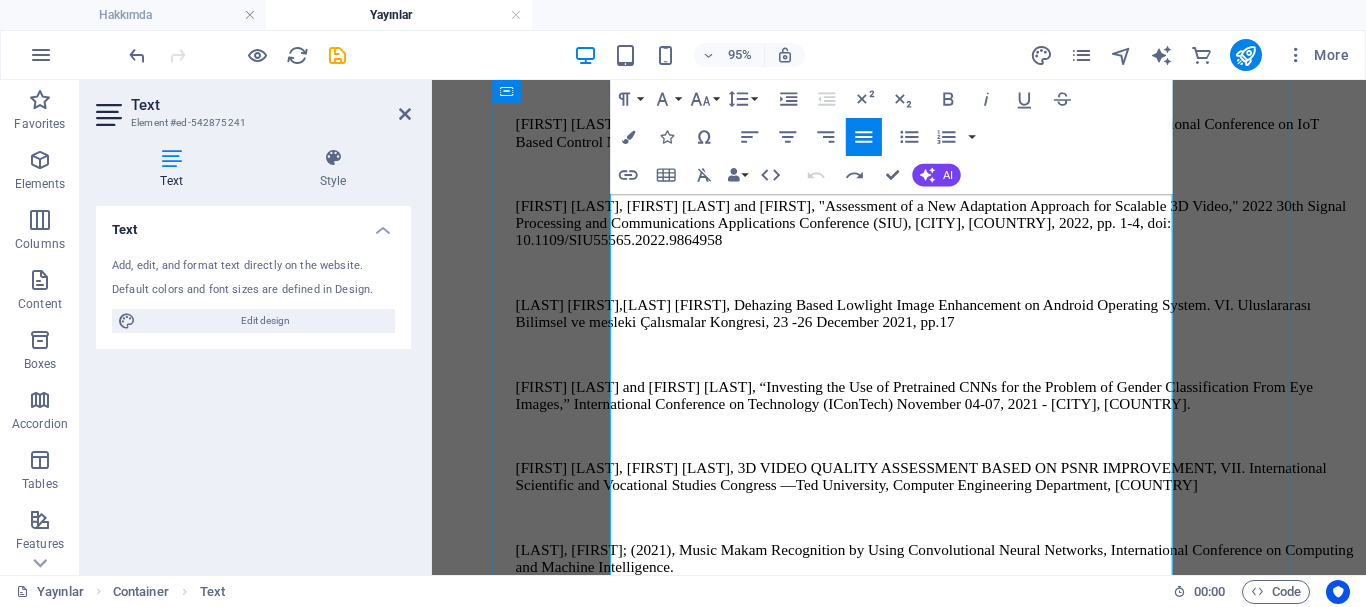 click at bounding box center (963, 1333) 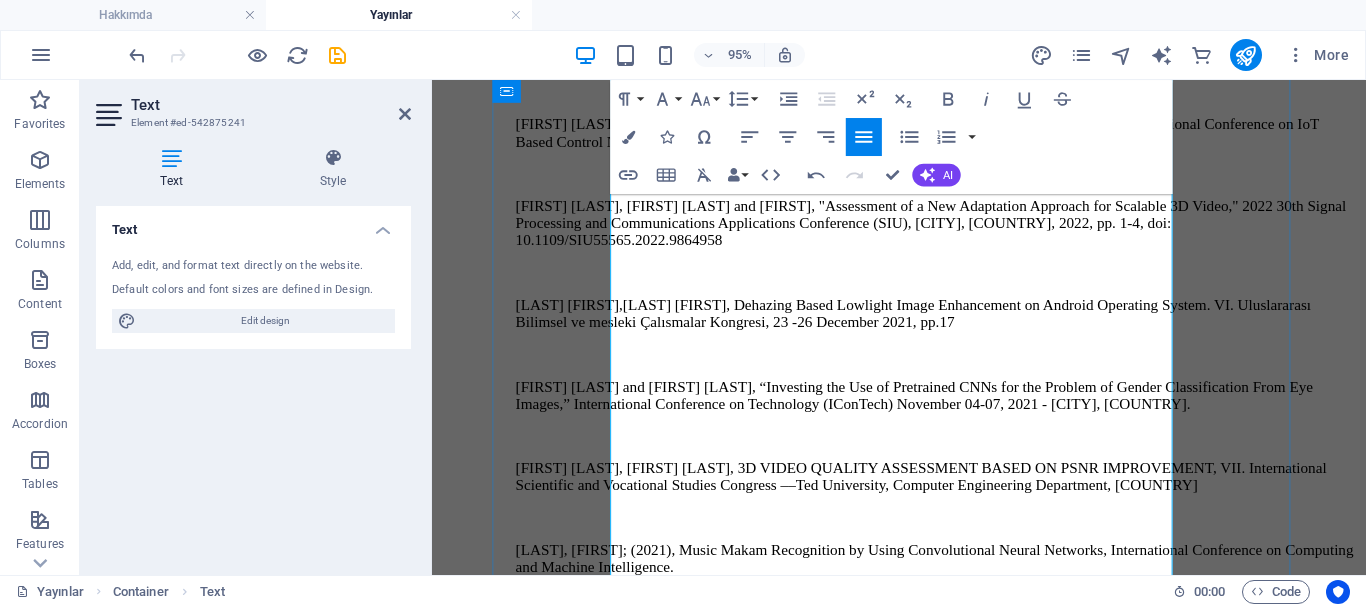 scroll, scrollTop: 4062, scrollLeft: 6, axis: both 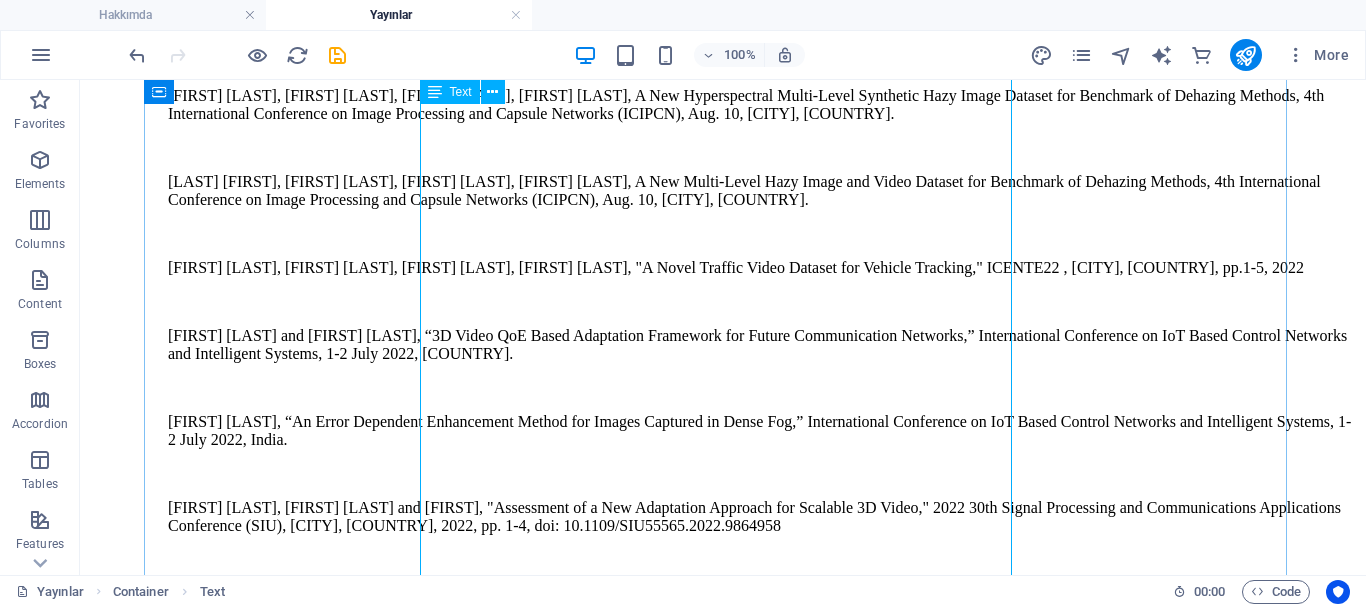 click on "ARTICLES IN JOURNALS Y. Cimtay and G. N. Yilmaz, " Joint Deep Learning and Atmospheric Light Scattering for Fast Image Dehazing", Signal, Image and Video Processing (Under Review) Y. Cimtay and G. N. Yilmaz, "Refining Transmission Map and Air Light for Efficient Single Image Dehazing," in IEEE Access, vol. 12, pp. 175081-175090, 2024, doi: 10.1109/ACCESS.2024.3461318.  (SCI-Expanded, Q2) Çimtay, Y. Estimating Plant Nitrogen by Developing an Accurate Correlation between VNIR-Only Vegetation Indexes and the Normalized Difference Nitrogen Index. Remote Sens. 2023, 15, 3898. https://doi.org/10.3390/rs15153898  (SCI-Expanded, Q1) Y. Cimtay, B. Özbay, G. Yilmaz and E. Bozdemir, "A New Vegetation Index in Short-Wave Infrared Region of Electromagnetic Spectrum," in IEEE Access, vol. 9, pp. 148535-148545, 2021, doi: 10.1109/ACCESS.2021.3124453.  (SCI-Expanded, Q2) Cimtay, Y. Smart and real-time image dehazing on mobile devices. J Real-Time Image Proc (2021). https://doi.org/10.1007/s11554-021-01085-z  (Emerging SCI)" at bounding box center (723, 445) 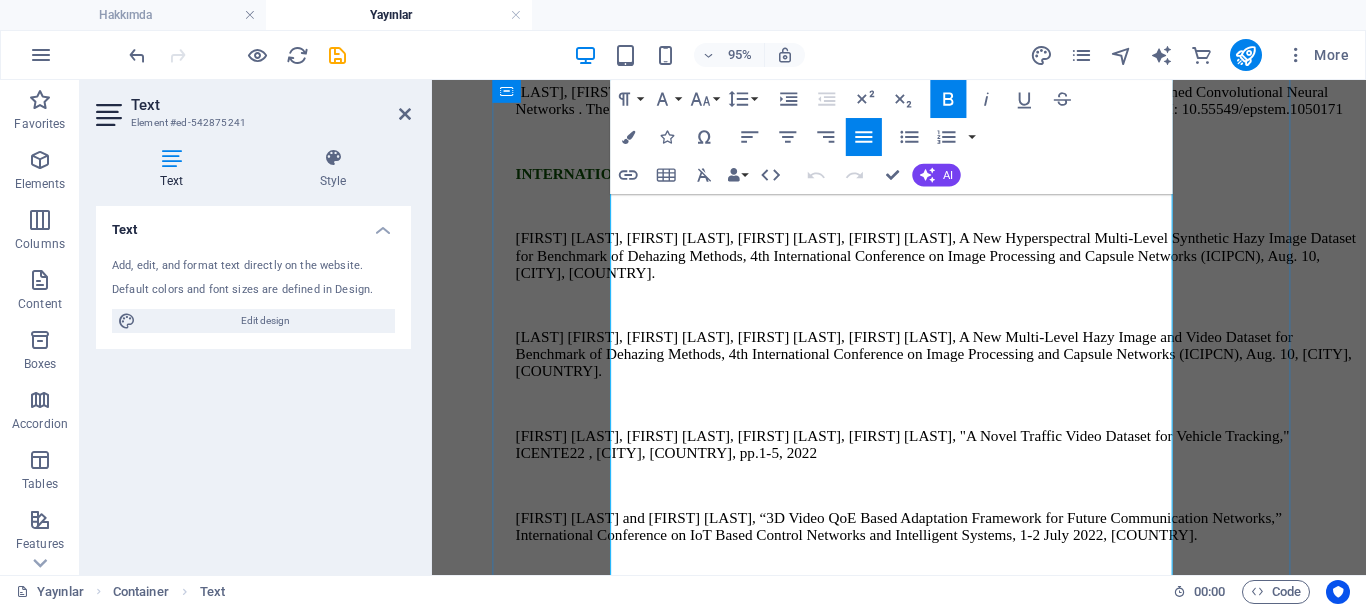 scroll, scrollTop: 3100, scrollLeft: 0, axis: vertical 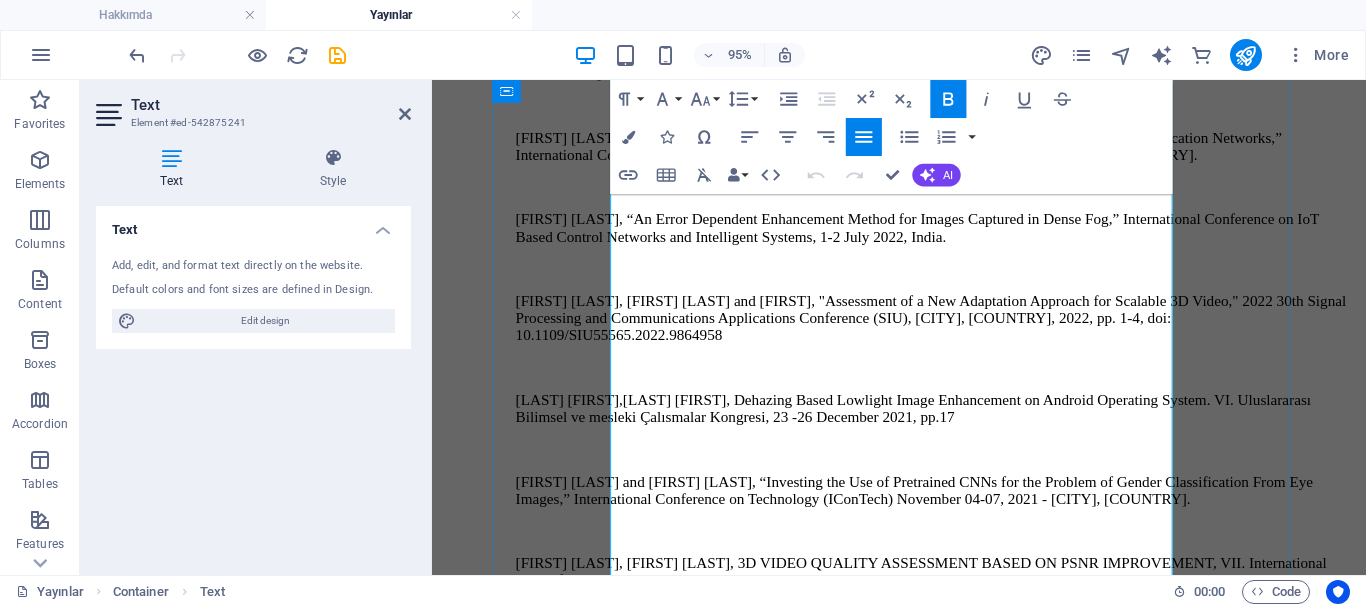 click on "2.      A Comprehesive Multi-Level Low-Light Video Dataset for Benchmarking of Low-Light Image Enhancement Techniques, 2025 33rd Signal Processing and Communications Applications Conference (SIU), İstanbul" at bounding box center (963, 1562) 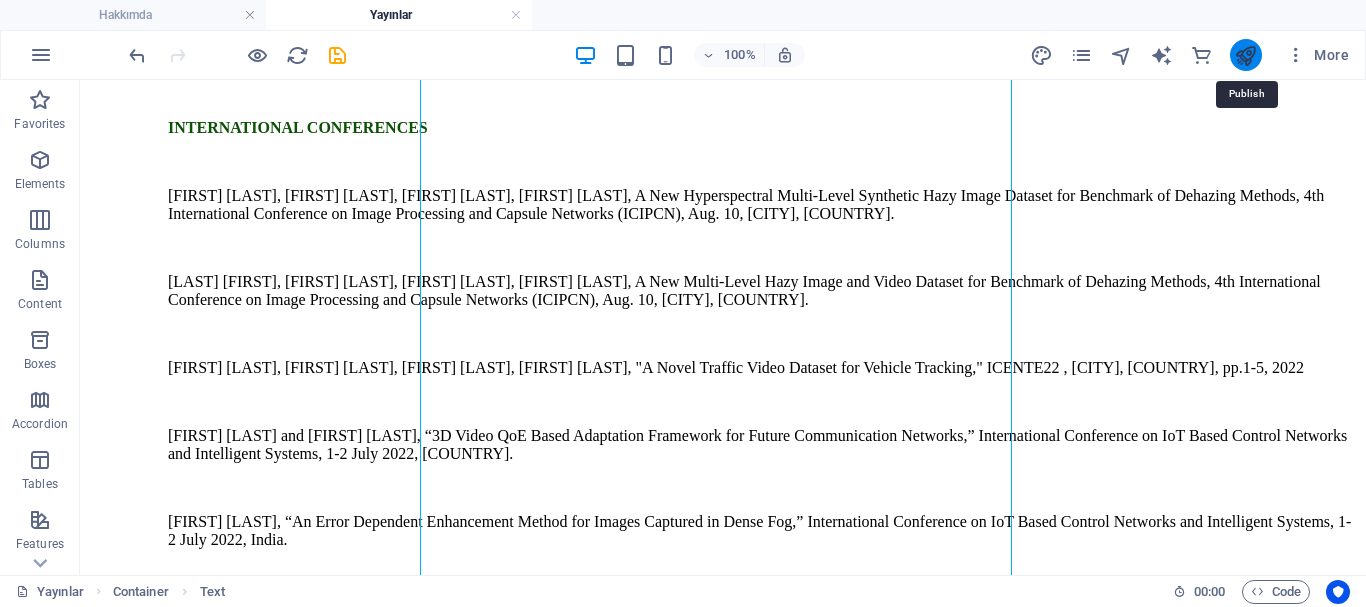 click at bounding box center [1245, 55] 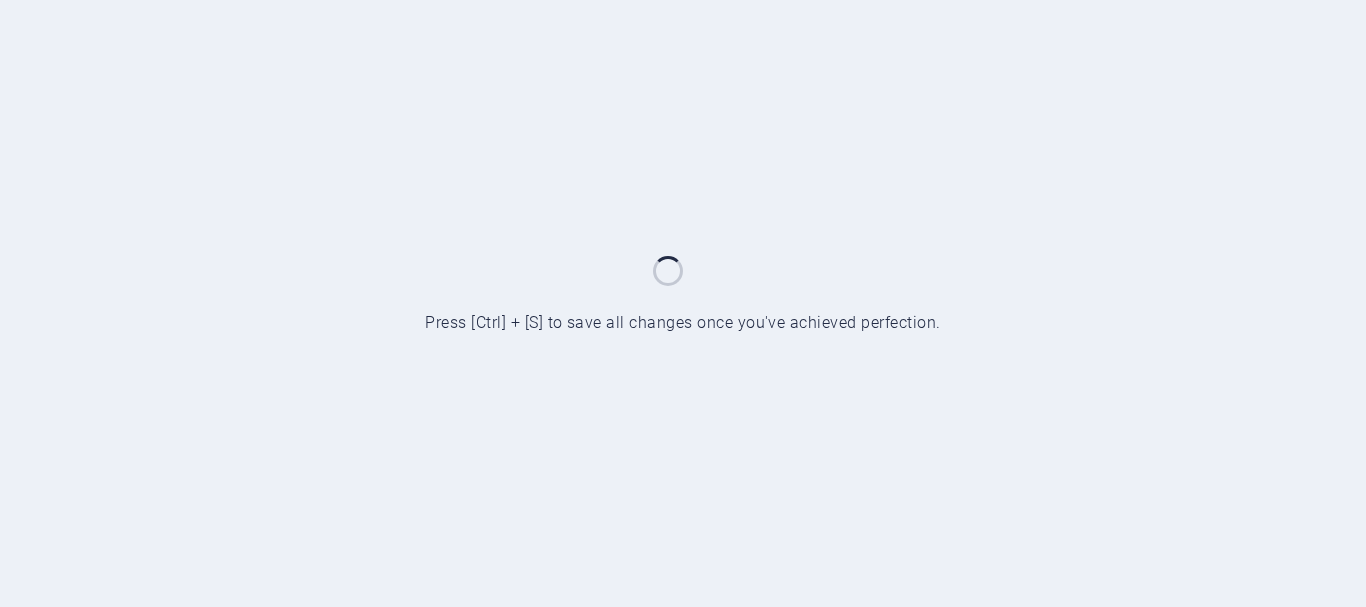 scroll, scrollTop: 0, scrollLeft: 0, axis: both 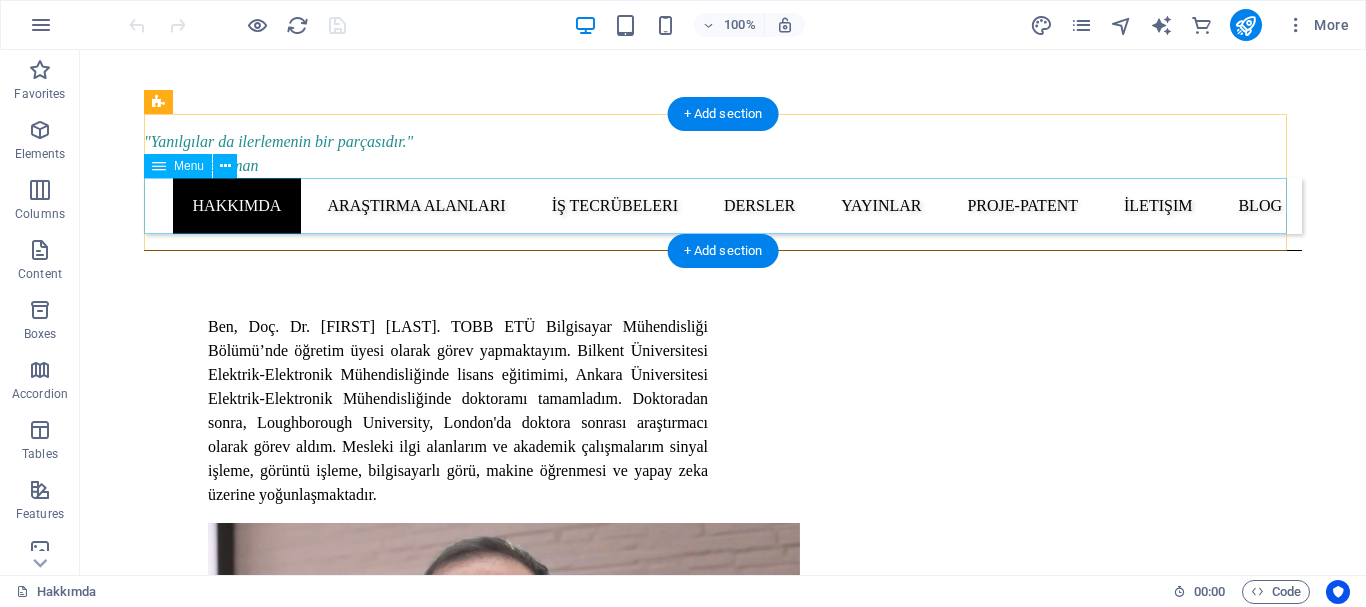 click on "Hakkımda Araştırma Alanları İş Tecrübeleri Dersler Yayınlar Proje-Patent İletişim Blog" at bounding box center (723, 206) 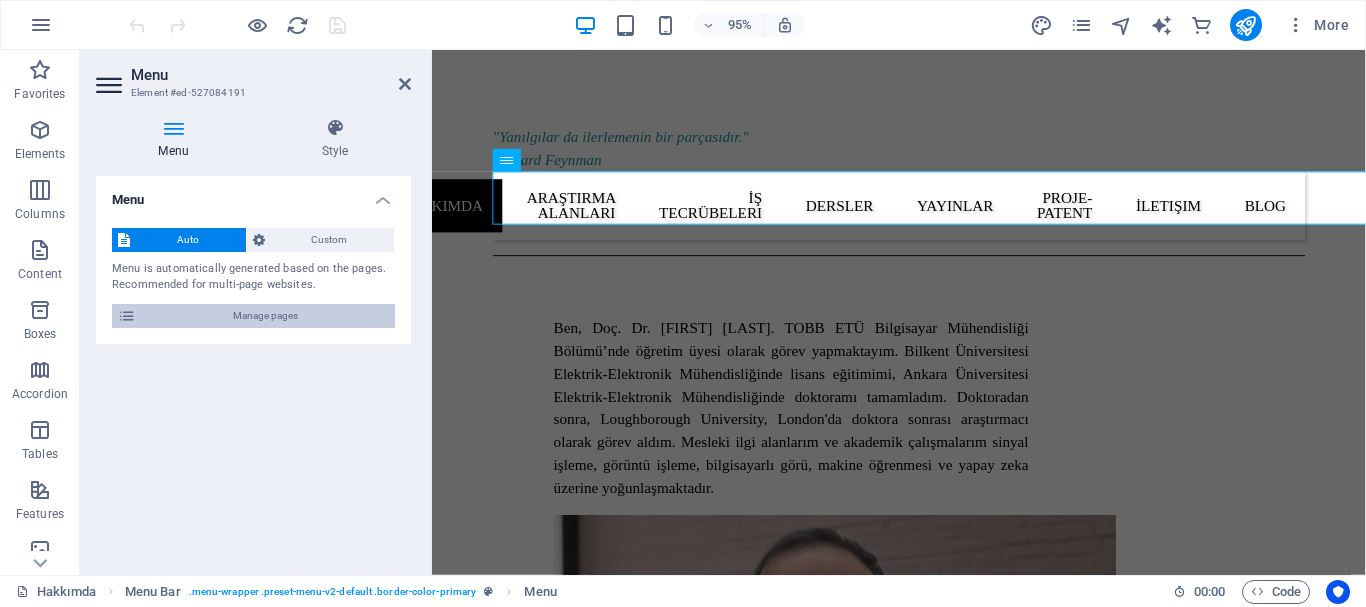 click on "Manage pages" at bounding box center (265, 316) 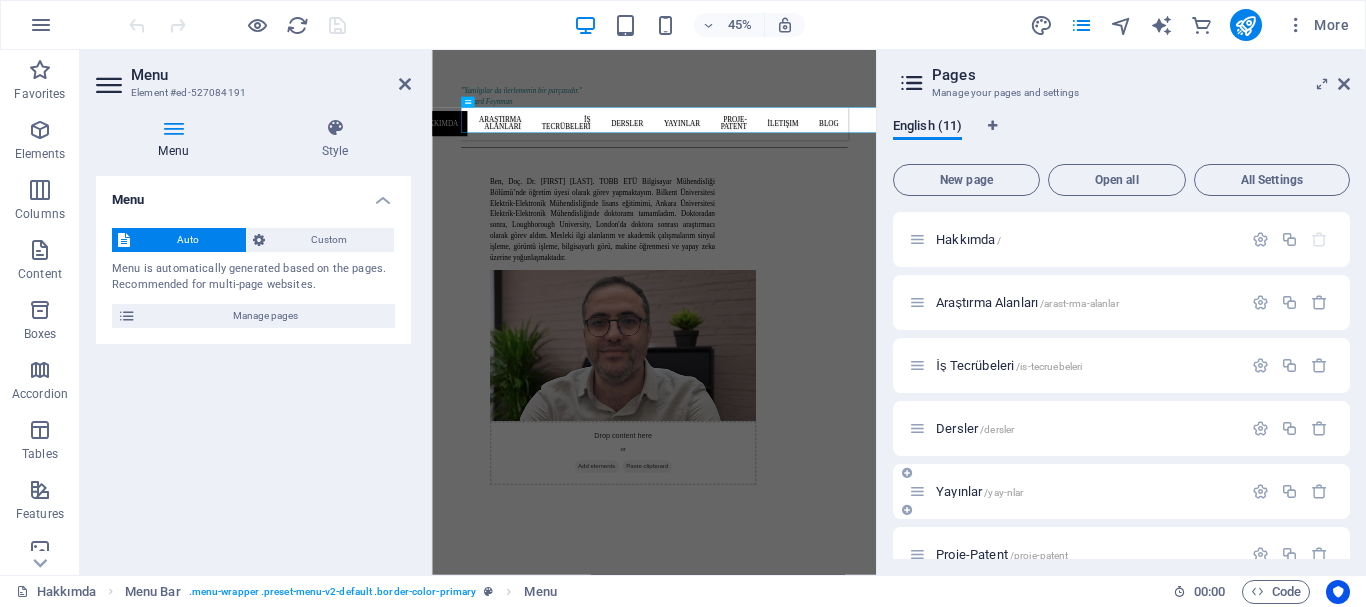 click on "Yayınlar /yay-nlar" at bounding box center [979, 491] 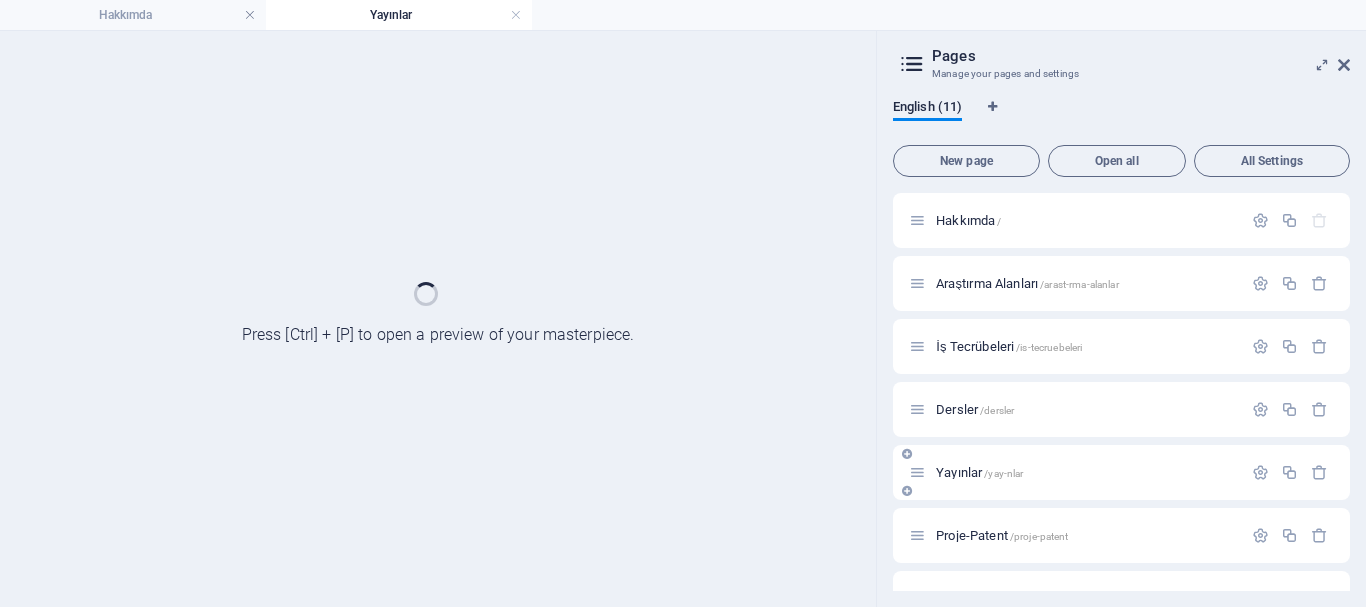 click on "Yayınlar /yay-nlar" at bounding box center (1121, 472) 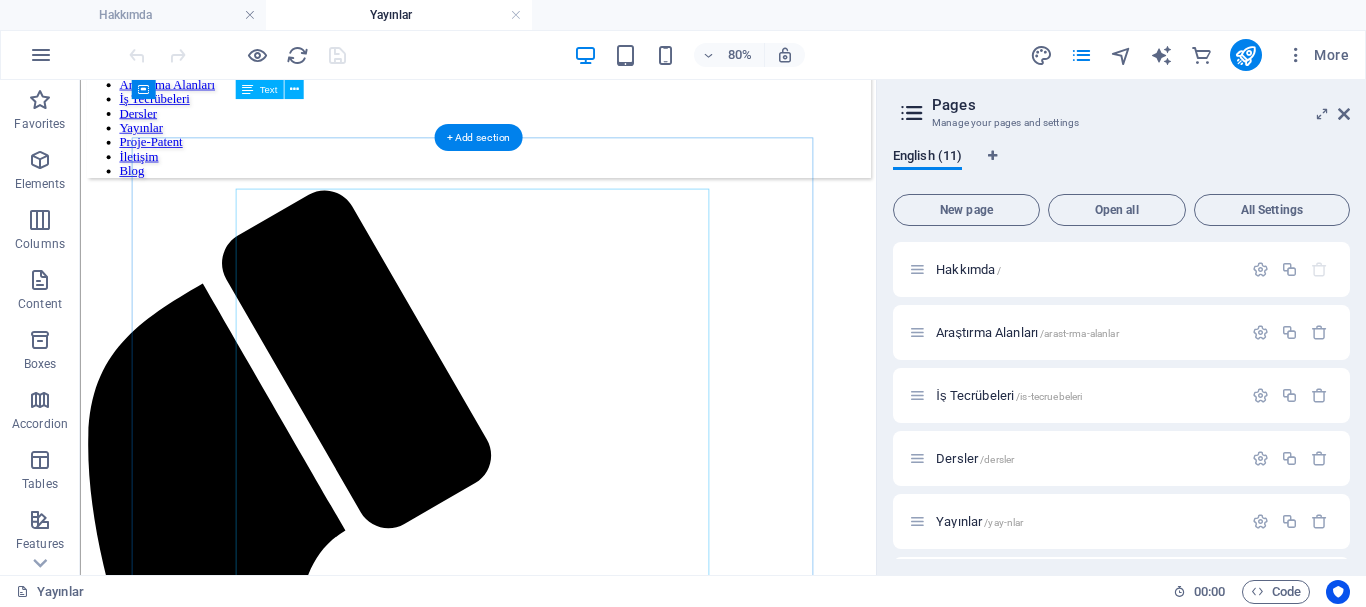 scroll, scrollTop: 100, scrollLeft: 0, axis: vertical 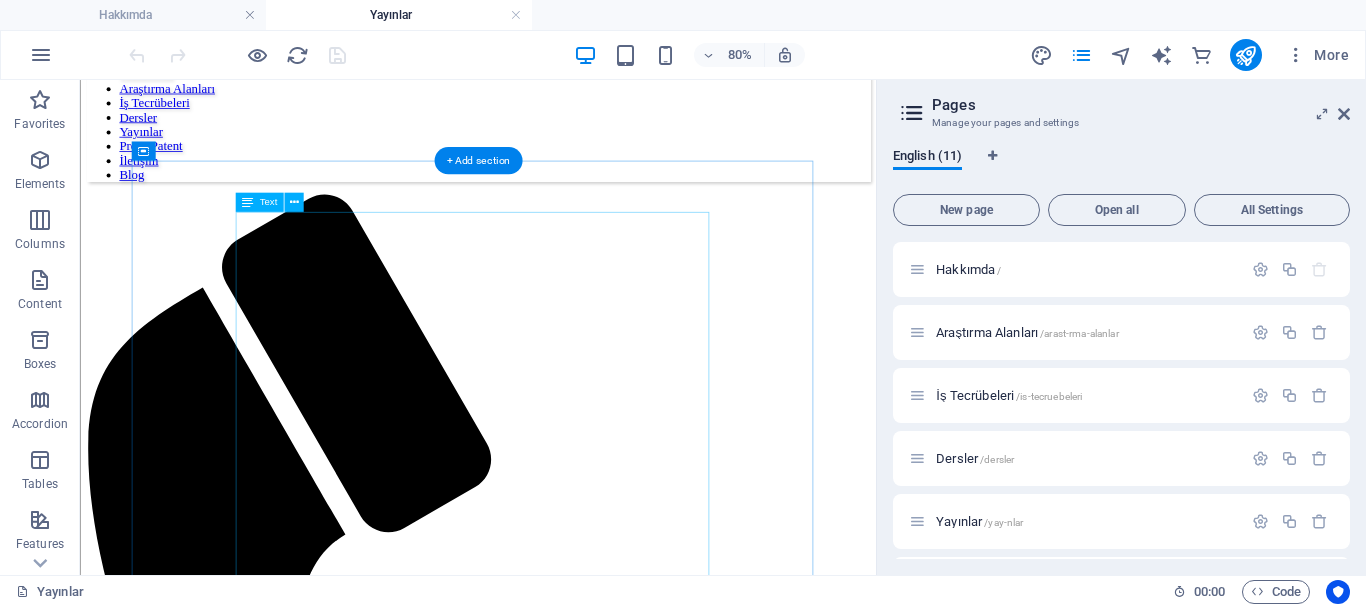 click on "ARTICLES IN JOURNALS Y. Cimtay and G. N. Yilmaz, " Joint Deep Learning and Atmospheric Light Scattering for Fast Image Dehazing", Signal, Image and Video Processing (Under Review) Y. Cimtay and G. N. Yilmaz, "Refining Transmission Map and Air Light for Efficient Single Image Dehazing," in IEEE Access, vol. 12, pp. 175081-175090, 2024, doi: 10.1109/ACCESS.2024.3461318.  (SCI-Expanded, Q2) Çimtay, Y. Estimating Plant Nitrogen by Developing an Accurate Correlation between VNIR-Only Vegetation Indexes and the Normalized Difference Nitrogen Index. Remote Sens. 2023, 15, 3898. https://doi.org/10.3390/rs15153898  (SCI-Expanded, Q1) Y. Cimtay, B. Özbay, G. Yilmaz and E. Bozdemir, "A New Vegetation Index in Short-Wave Infrared Region of Electromagnetic Spectrum," in IEEE Access, vol. 9, pp. 148535-148545, 2021, doi: 10.1109/ACCESS.2021.3124453.  (SCI-Expanded, Q2) Cimtay, Y. Smart and real-time image dehazing on mobile devices. J Real-Time Image Proc (2021). https://doi.org/10.1007/s11554-021-01085-z  (Emerging SCI)" at bounding box center (577, 3312) 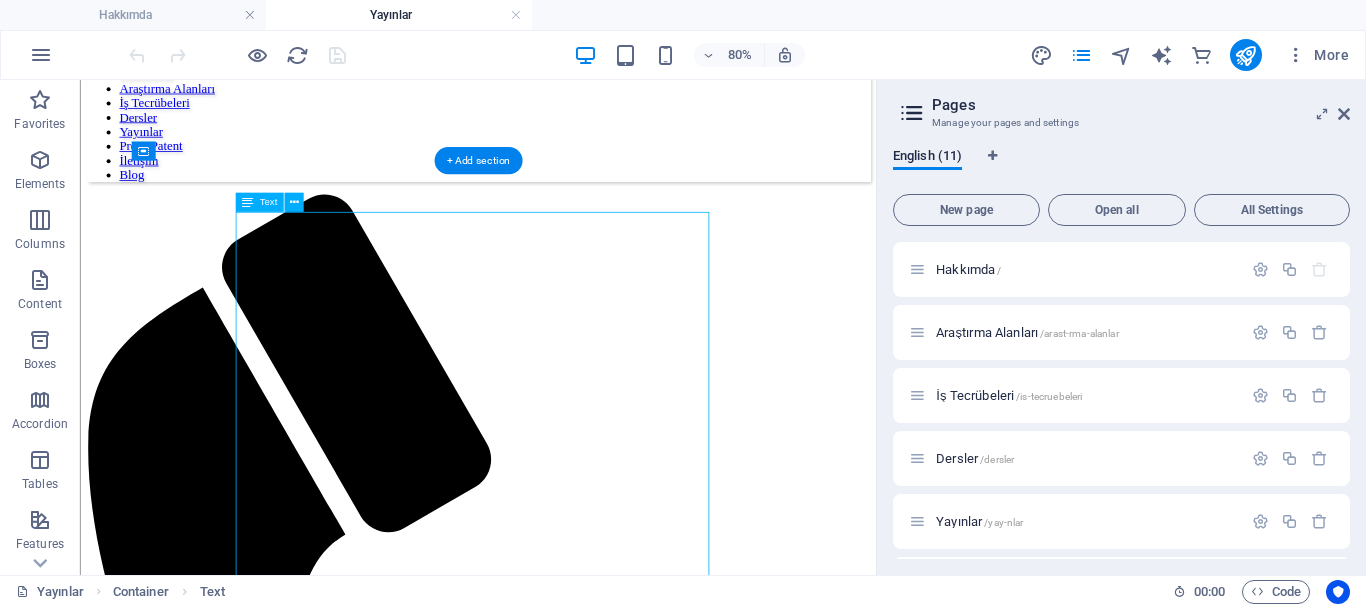 click on "ARTICLES IN JOURNALS Y. Cimtay and G. N. Yilmaz, " Joint Deep Learning and Atmospheric Light Scattering for Fast Image Dehazing", Signal, Image and Video Processing (Under Review) Y. Cimtay and G. N. Yilmaz, "Refining Transmission Map and Air Light for Efficient Single Image Dehazing," in IEEE Access, vol. 12, pp. 175081-175090, 2024, doi: 10.1109/ACCESS.2024.3461318.  (SCI-Expanded, Q2) Çimtay, Y. Estimating Plant Nitrogen by Developing an Accurate Correlation between VNIR-Only Vegetation Indexes and the Normalized Difference Nitrogen Index. Remote Sens. 2023, 15, 3898. https://doi.org/10.3390/rs15153898  (SCI-Expanded, Q1) Y. Cimtay, B. Özbay, G. Yilmaz and E. Bozdemir, "A New Vegetation Index in Short-Wave Infrared Region of Electromagnetic Spectrum," in IEEE Access, vol. 9, pp. 148535-148545, 2021, doi: 10.1109/ACCESS.2021.3124453.  (SCI-Expanded, Q2) Cimtay, Y. Smart and real-time image dehazing on mobile devices. J Real-Time Image Proc (2021). https://doi.org/10.1007/s11554-021-01085-z  (Emerging SCI)" at bounding box center (577, 3312) 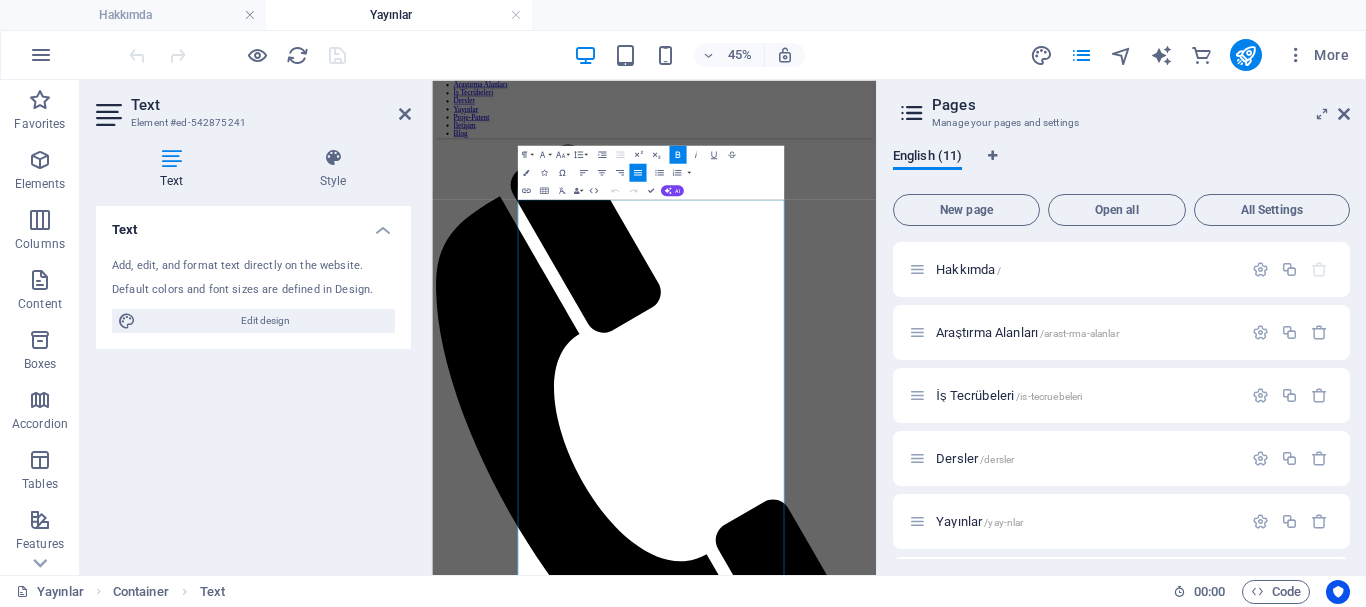 scroll, scrollTop: 0, scrollLeft: 0, axis: both 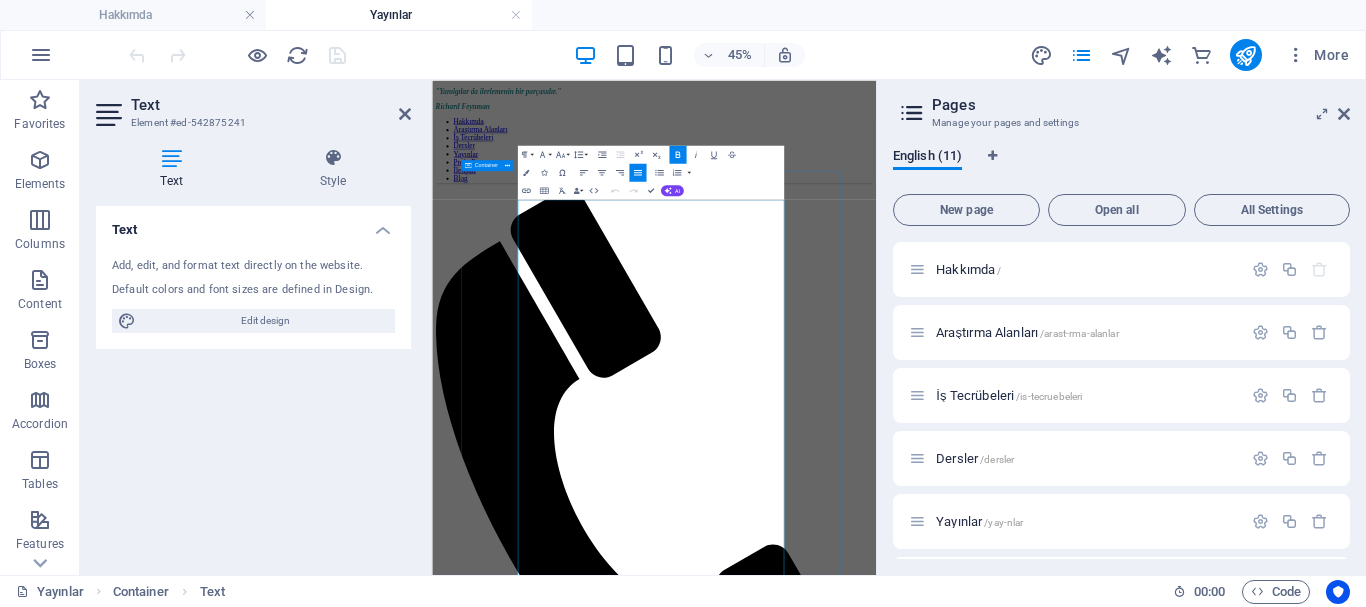 drag, startPoint x: 754, startPoint y: 448, endPoint x: 620, endPoint y: 402, distance: 141.67569 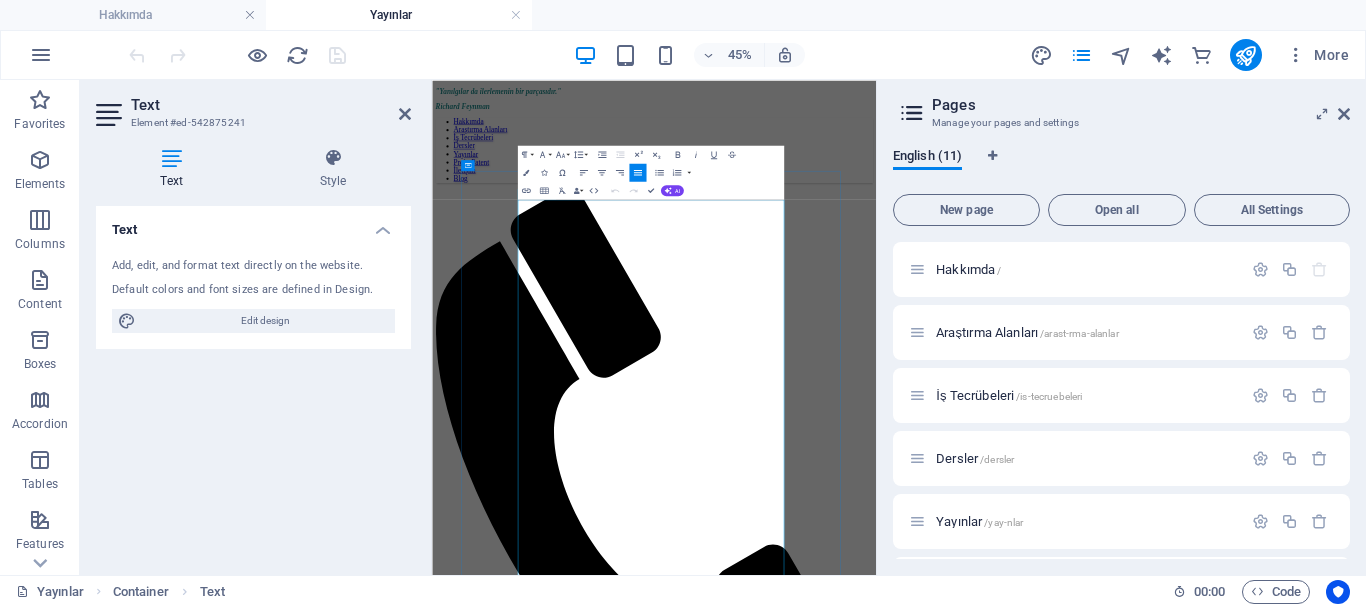 scroll, scrollTop: 1892, scrollLeft: 7, axis: both 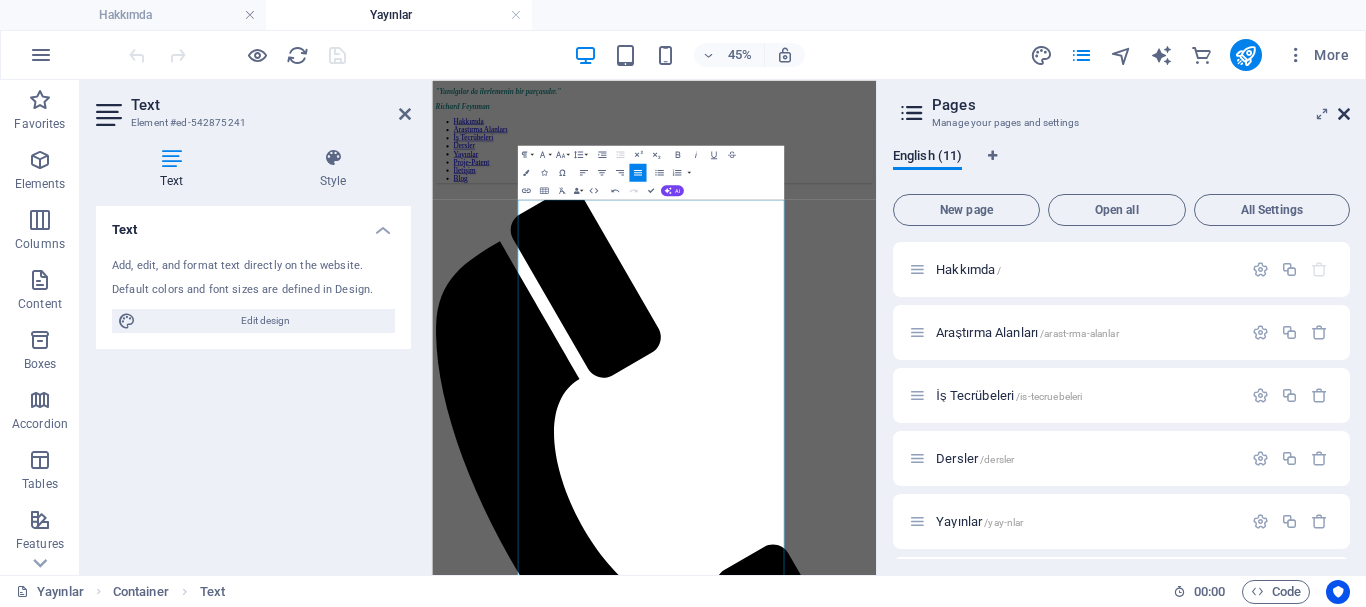 drag, startPoint x: 1344, startPoint y: 114, endPoint x: 953, endPoint y: 38, distance: 398.31772 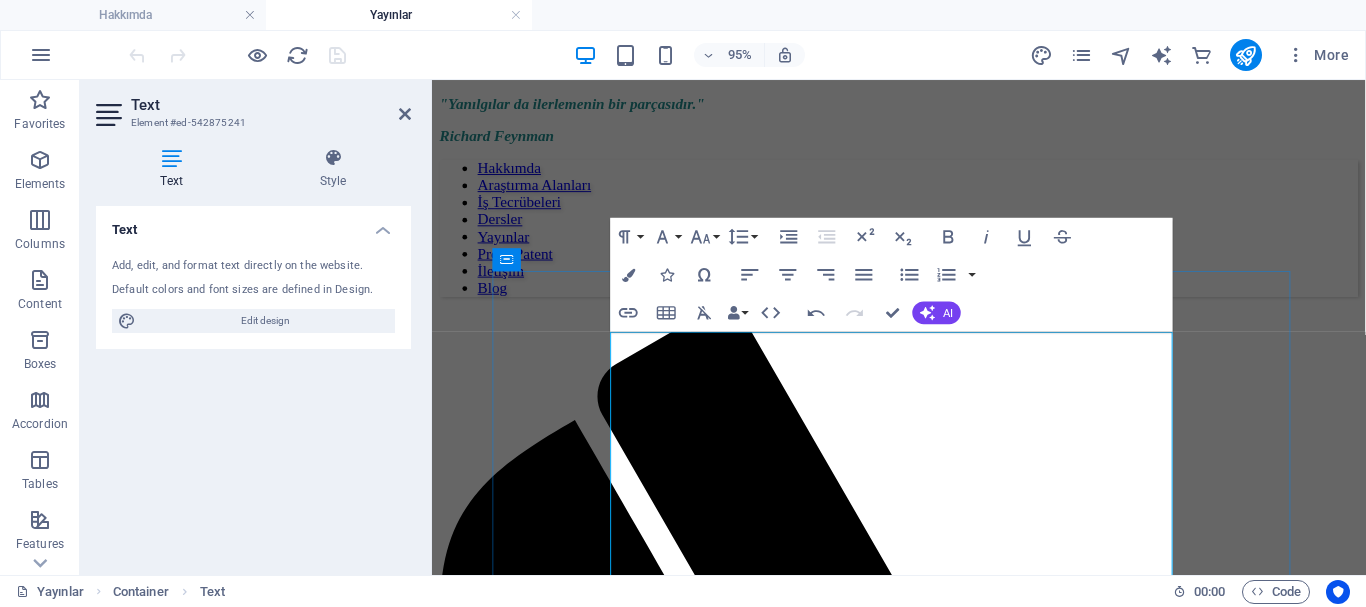 click at bounding box center [580, 1650] 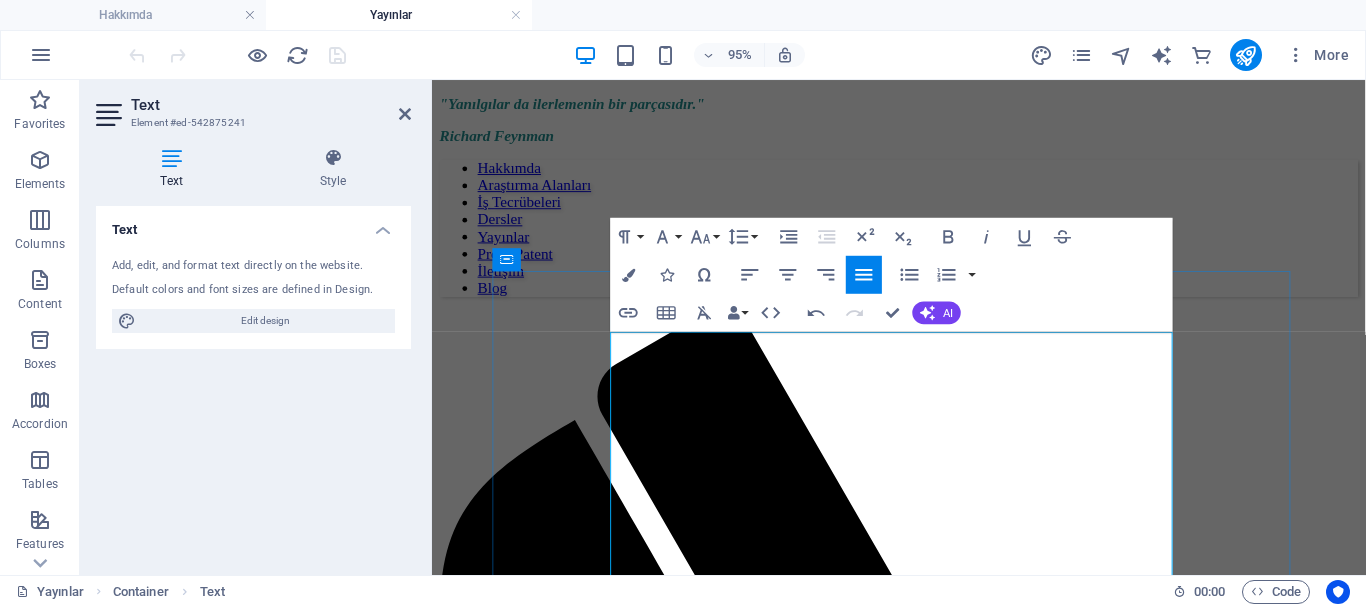 click on "​ Y. Cimtay, B. Karaman, G. N. Yilmaz, “Joint Deep Learning and Atmospheric Light Scattering for Fast Image Dehazing”, in Signal, Image and Video Processing" at bounding box center (983, 1660) 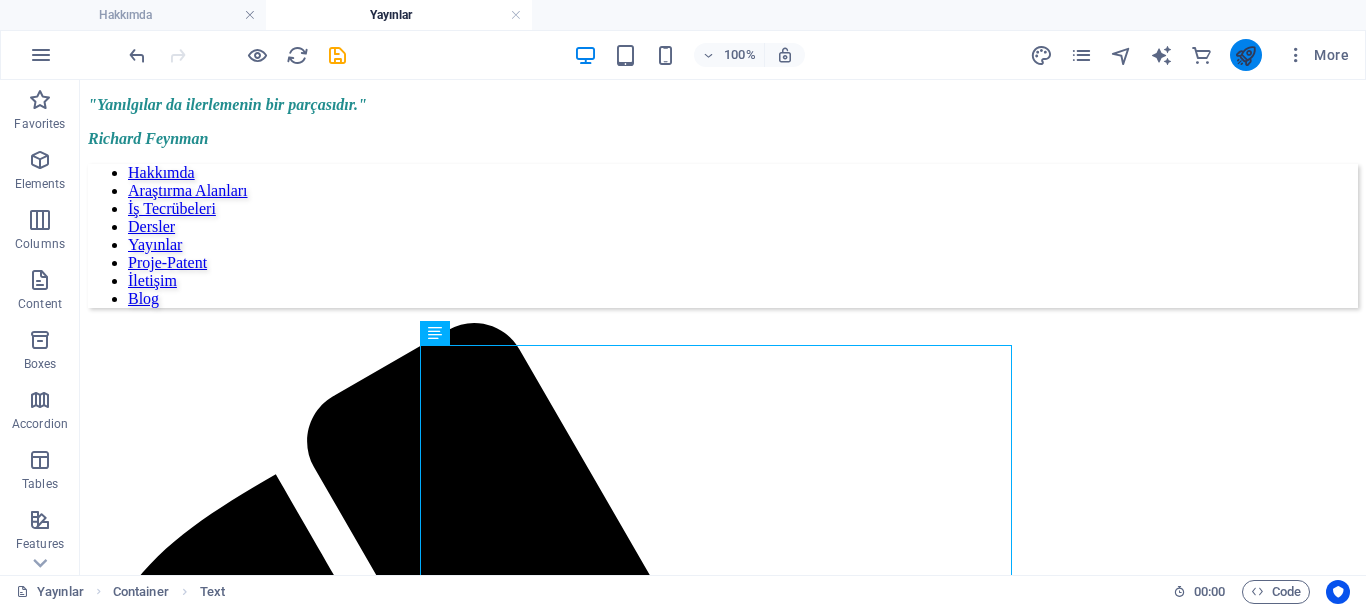 click at bounding box center (1245, 55) 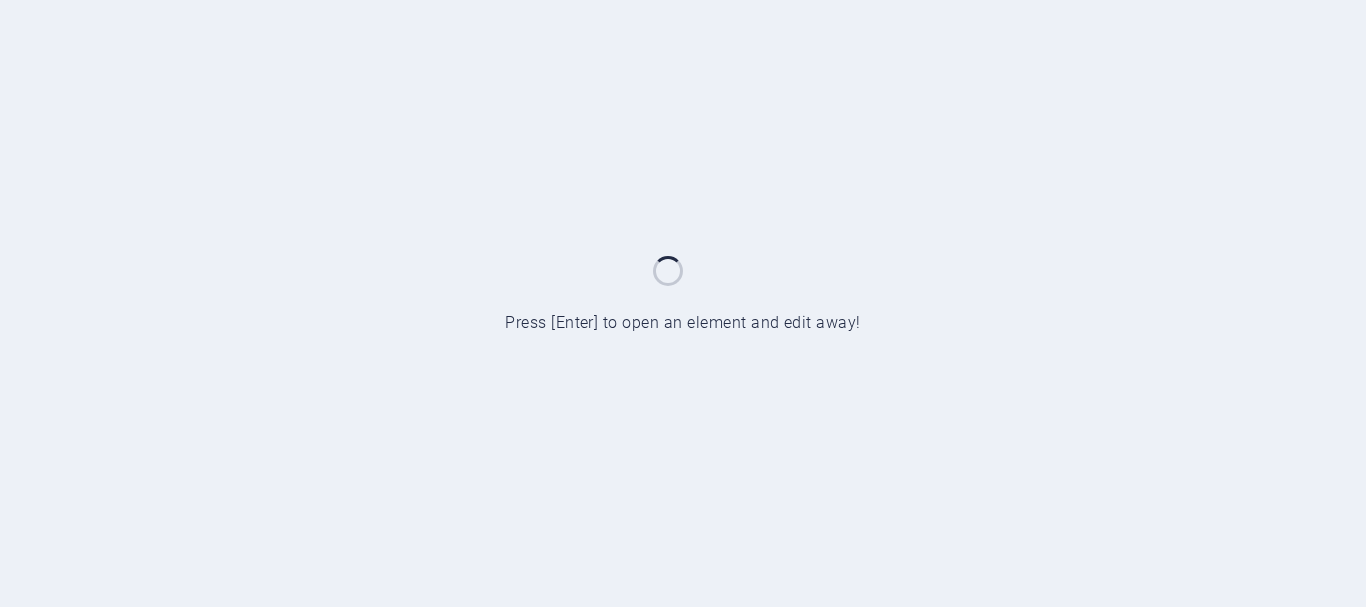 scroll, scrollTop: 0, scrollLeft: 0, axis: both 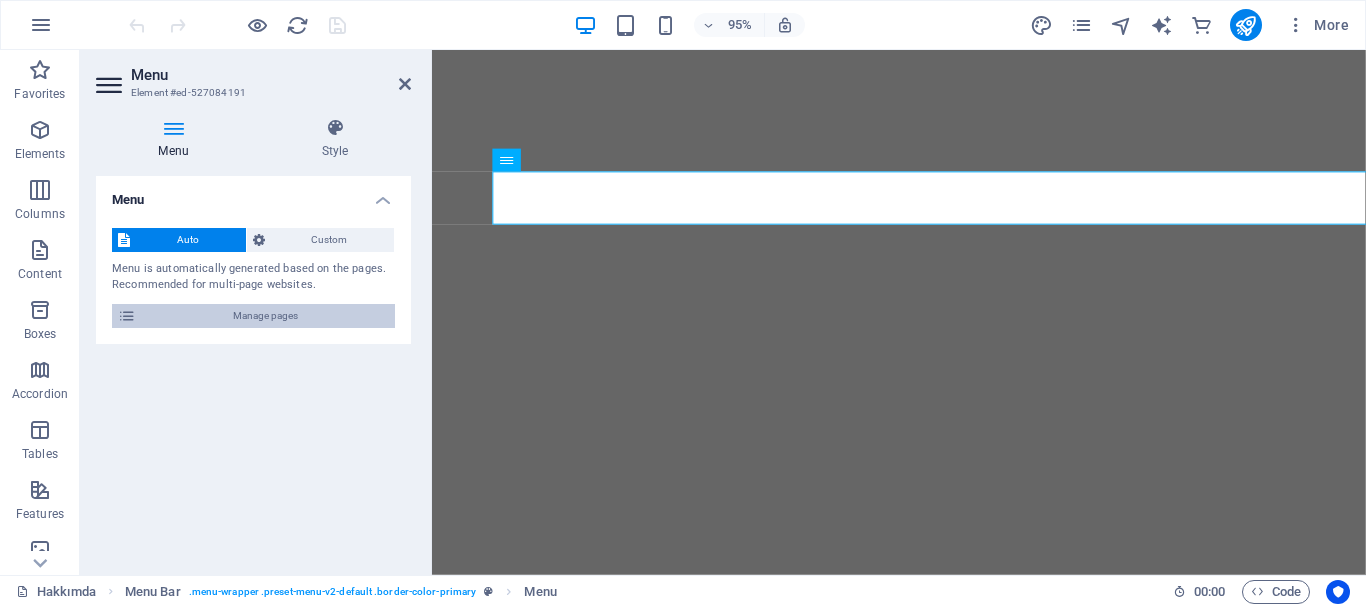 click on "Manage pages" at bounding box center [265, 316] 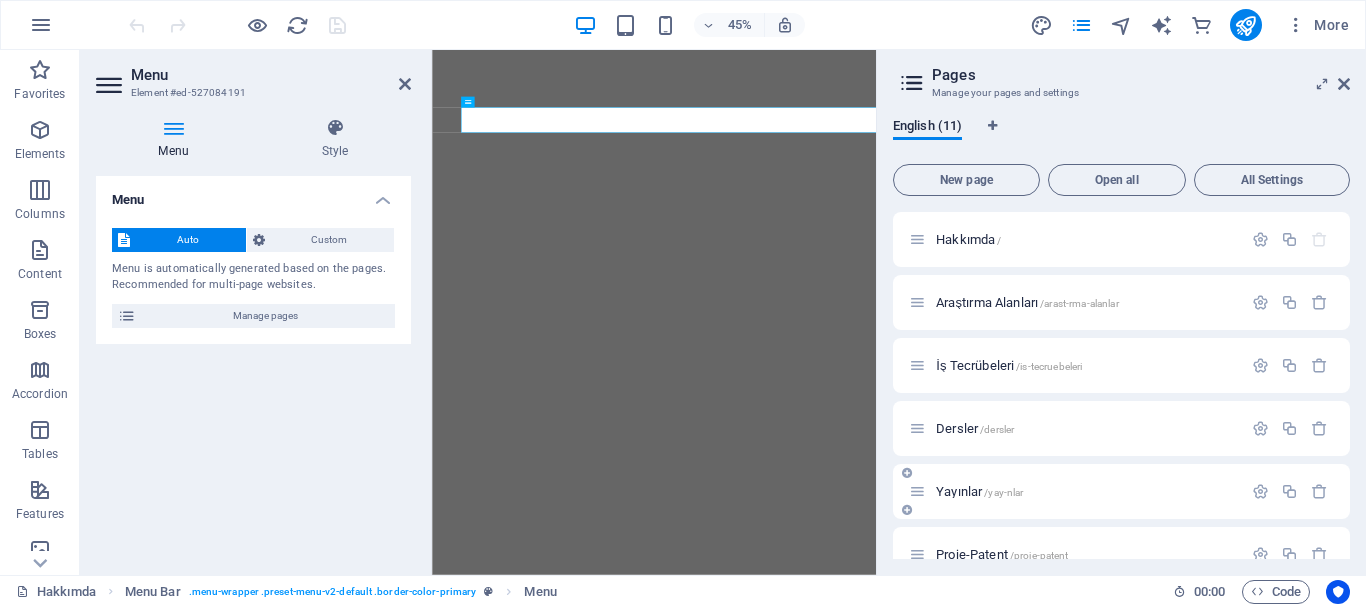 click on "Yayınlar /yay-nlar" at bounding box center [979, 491] 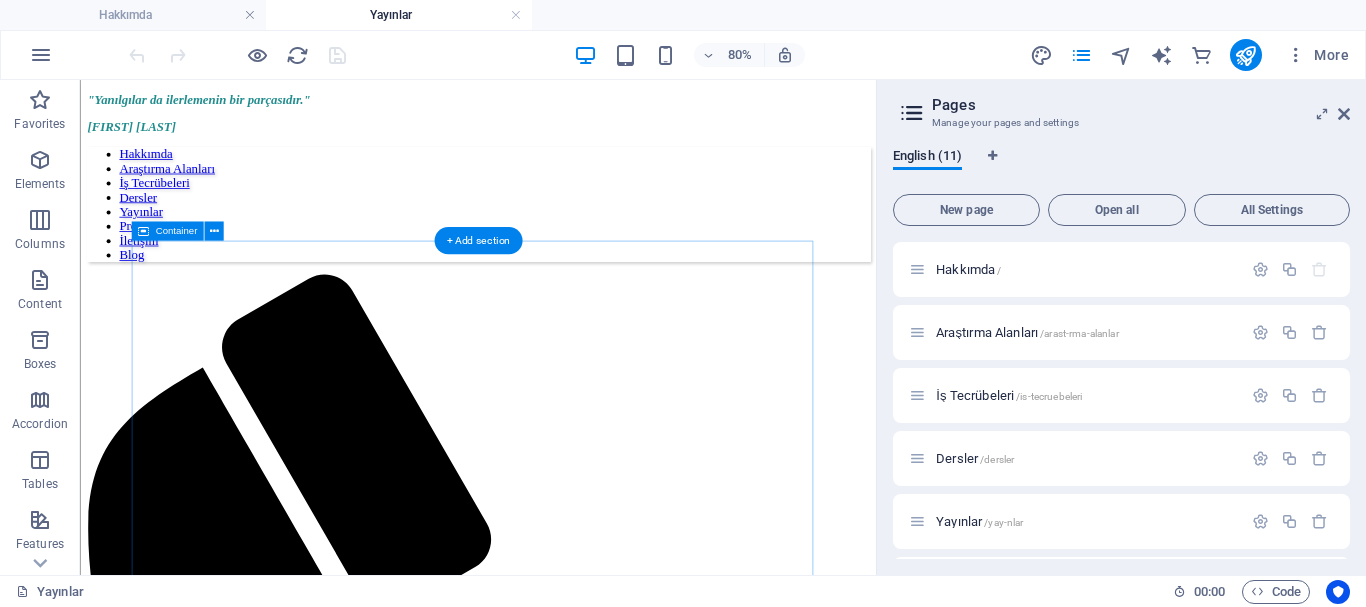 scroll, scrollTop: 0, scrollLeft: 0, axis: both 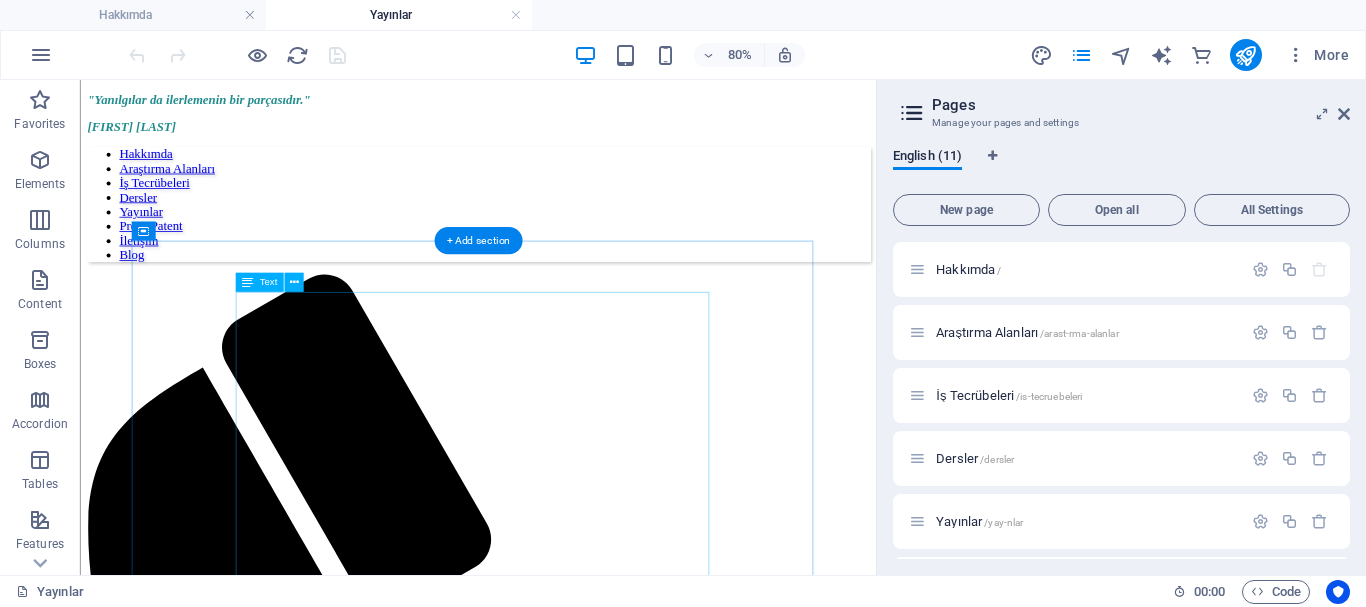 click on "ARTICLES IN JOURNALS Y. Cimtay, B. Karaman, G. N. Yilmaz, “Joint Deep Learning and Atmospheric Light Scattering for Fast Image Dehazing”, in Signal, Image and Video Processing, 2025 Y. Cimtay and G. N. Yilmaz, "Refining Transmission Map and Air Light for Efficient Single Image Dehazing," in IEEE Access, vol. 12, pp. 175081-175090, 2024, doi: 10.1109/ACCESS.2024.3461318.  (SCI-Expanded, Q2) Çimtay, Y. Estimating Plant Nitrogen by Developing an Accurate Correlation between VNIR-Only Vegetation Indexes and the Normalized Difference Nitrogen Index. Remote Sens. 2023, 15, 3898. https://doi.org/10.3390/rs15153898  (SCI-Expanded, Q1) Y. Cimtay, B. Özbay, G. Yilmaz and E. Bozdemir, "A New Vegetation Index in Short-Wave Infrared Region of Electromagnetic Spectrum," in IEEE Access, vol. 9, pp. 148535-148545, 2021, doi: 10.1109/ACCESS.2021.3124453.  (SCI-Expanded, Q2) Cimtay, Y. Smart and real-time image dehazing on mobile devices. J Real-Time Image Proc (2021). https://doi.org/10.1007/s11554-021-01085-z" at bounding box center (577, 3328) 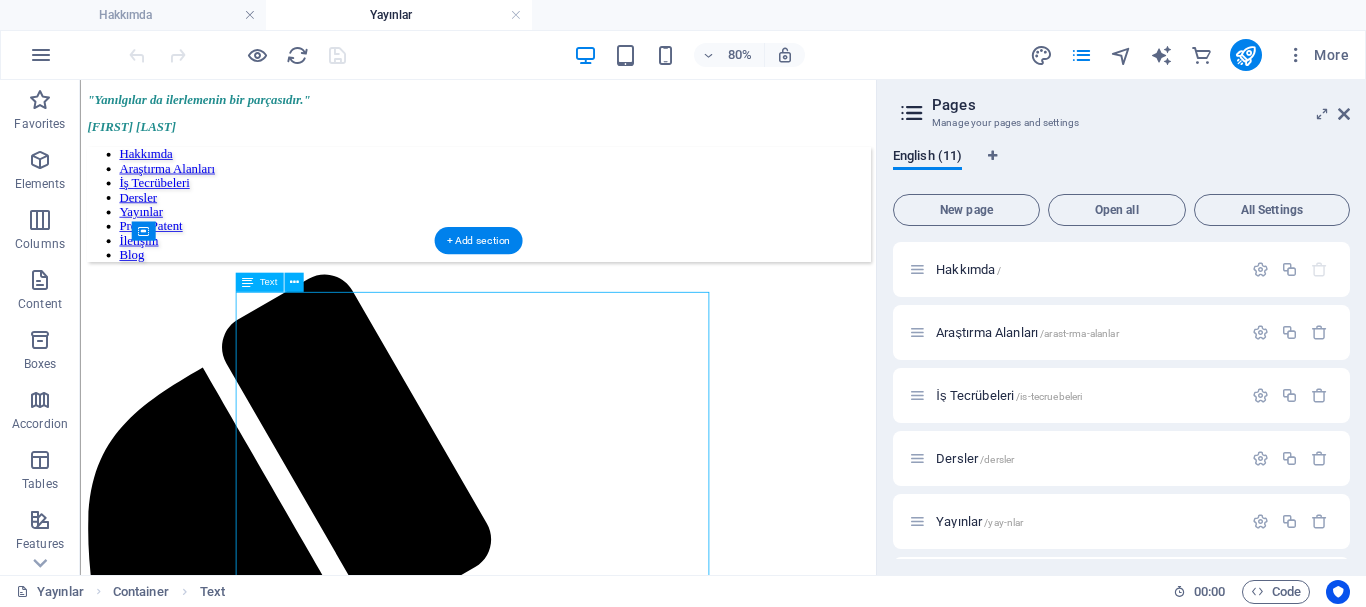 drag, startPoint x: 623, startPoint y: 512, endPoint x: 515, endPoint y: 511, distance: 108.00463 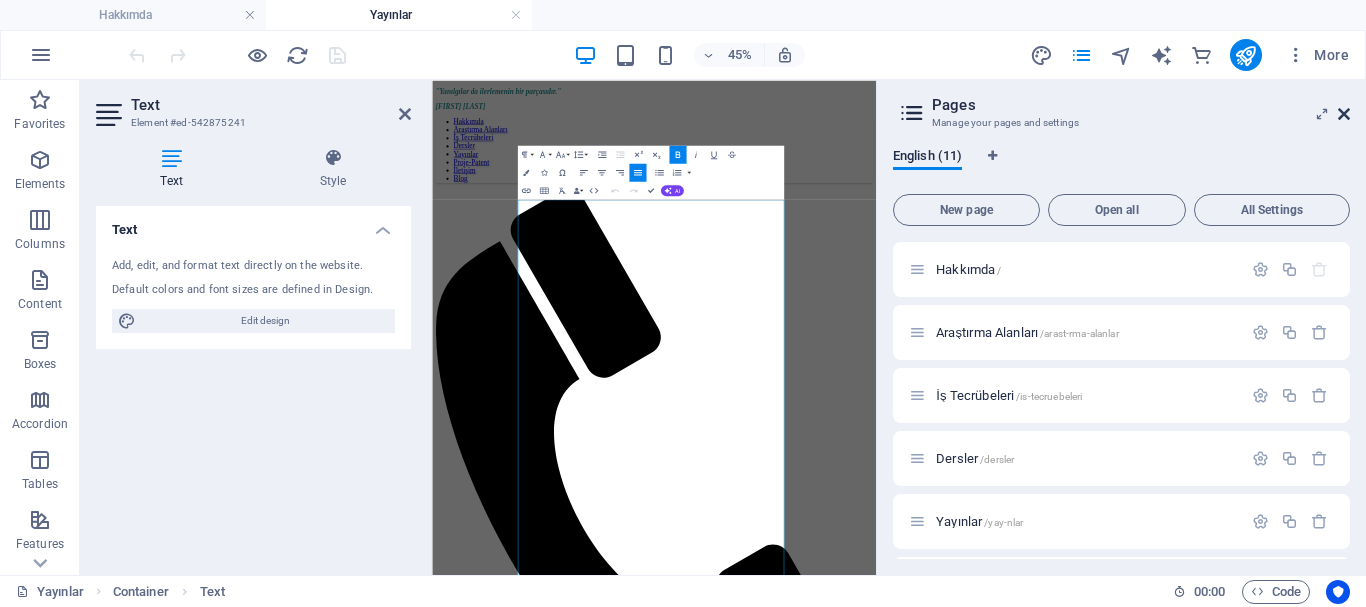 click at bounding box center (1344, 114) 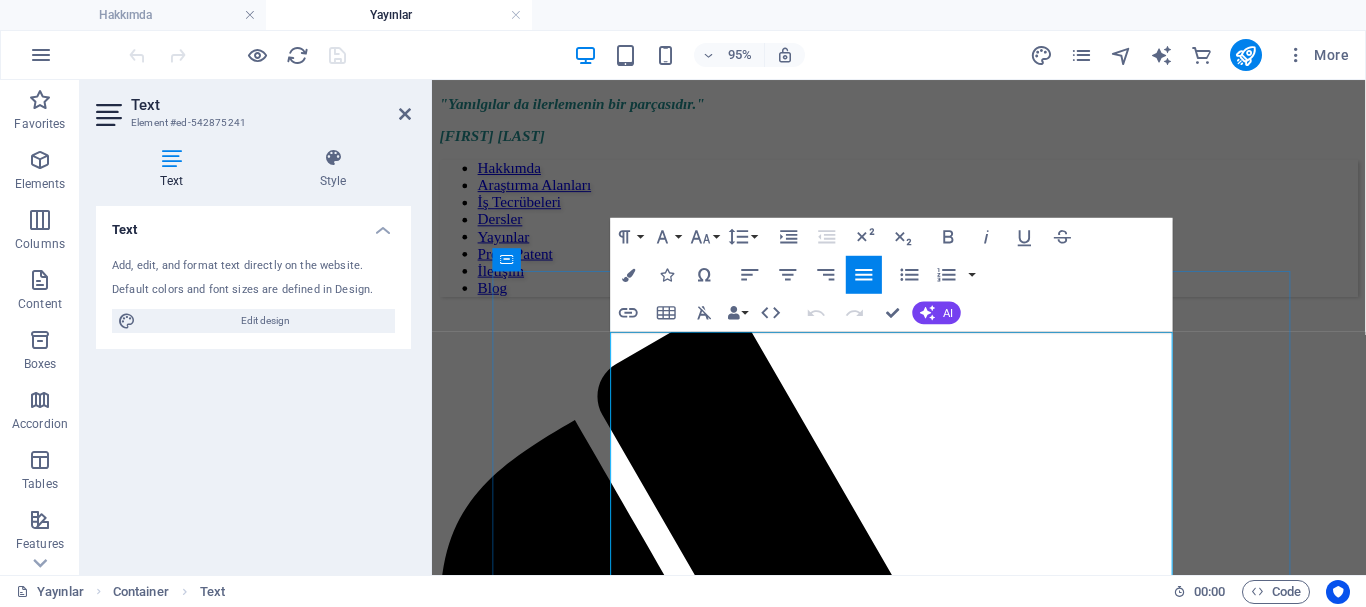 drag, startPoint x: 840, startPoint y: 508, endPoint x: 978, endPoint y: 507, distance: 138.00362 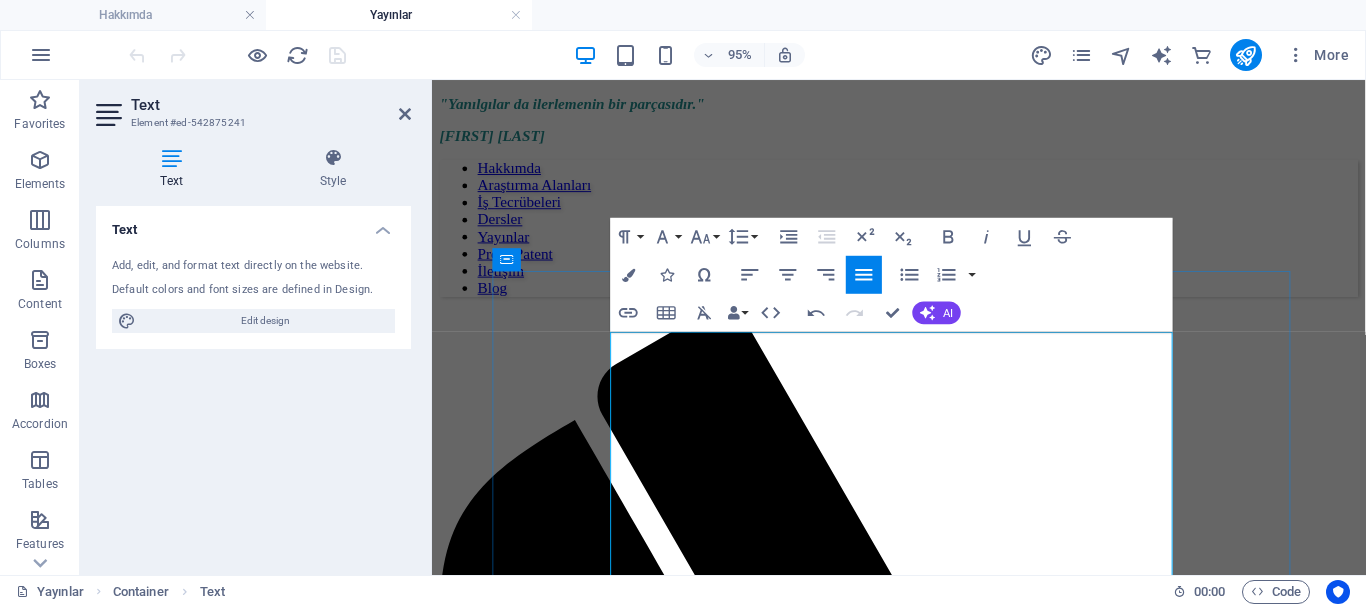 click on "(SCI-Expanded, Q2)" at bounding box center [670, 1702] 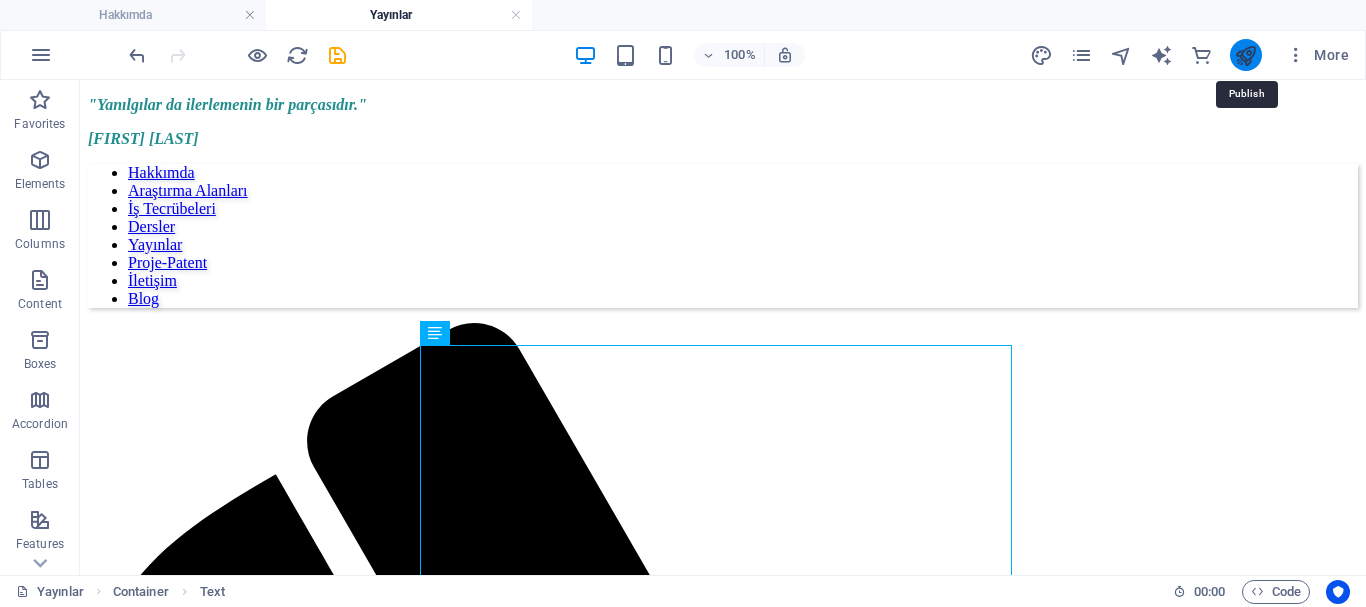 click at bounding box center (1245, 55) 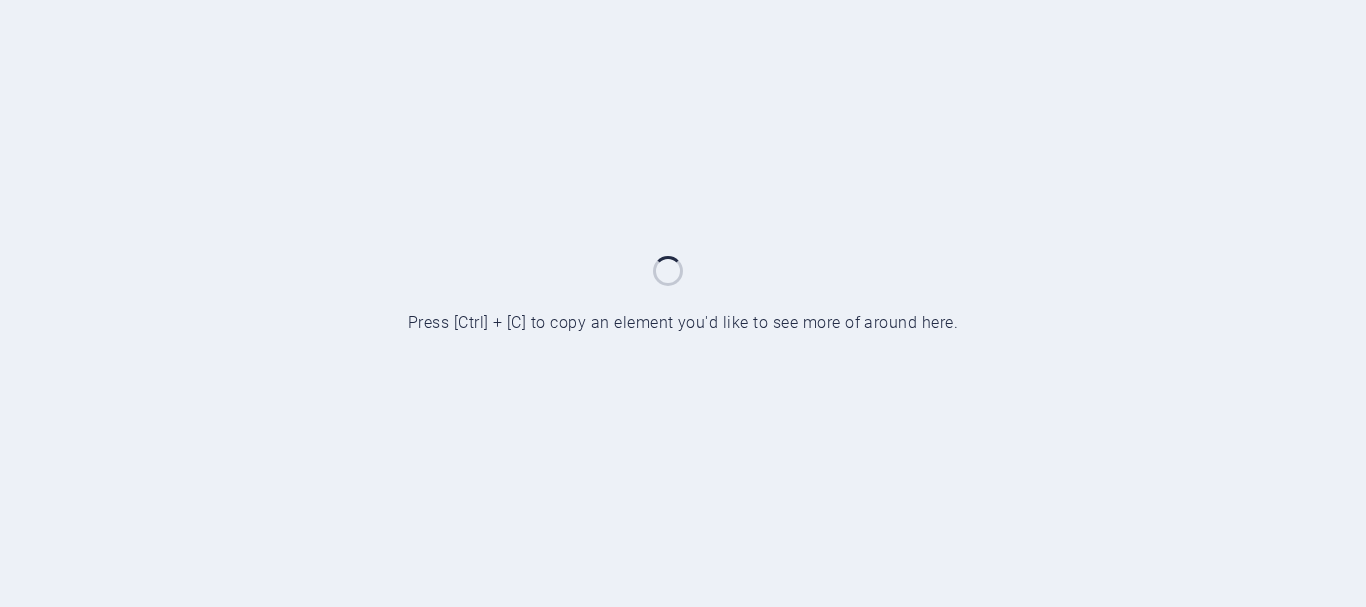 scroll, scrollTop: 0, scrollLeft: 0, axis: both 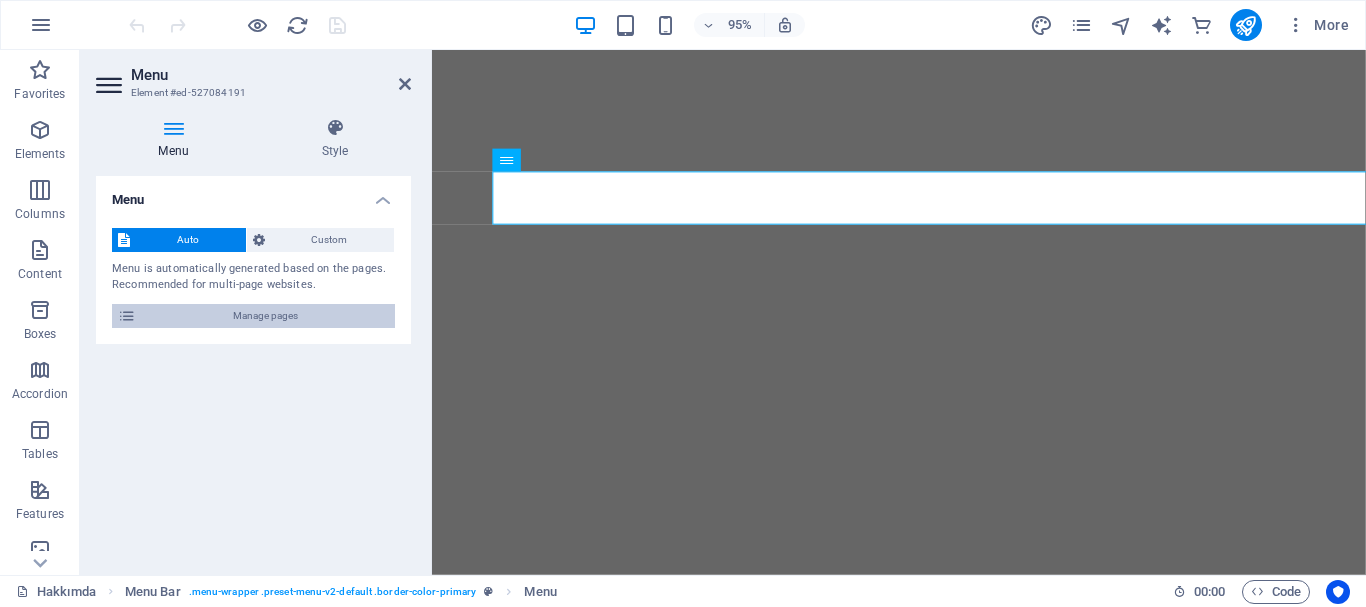 click on "Manage pages" at bounding box center (265, 316) 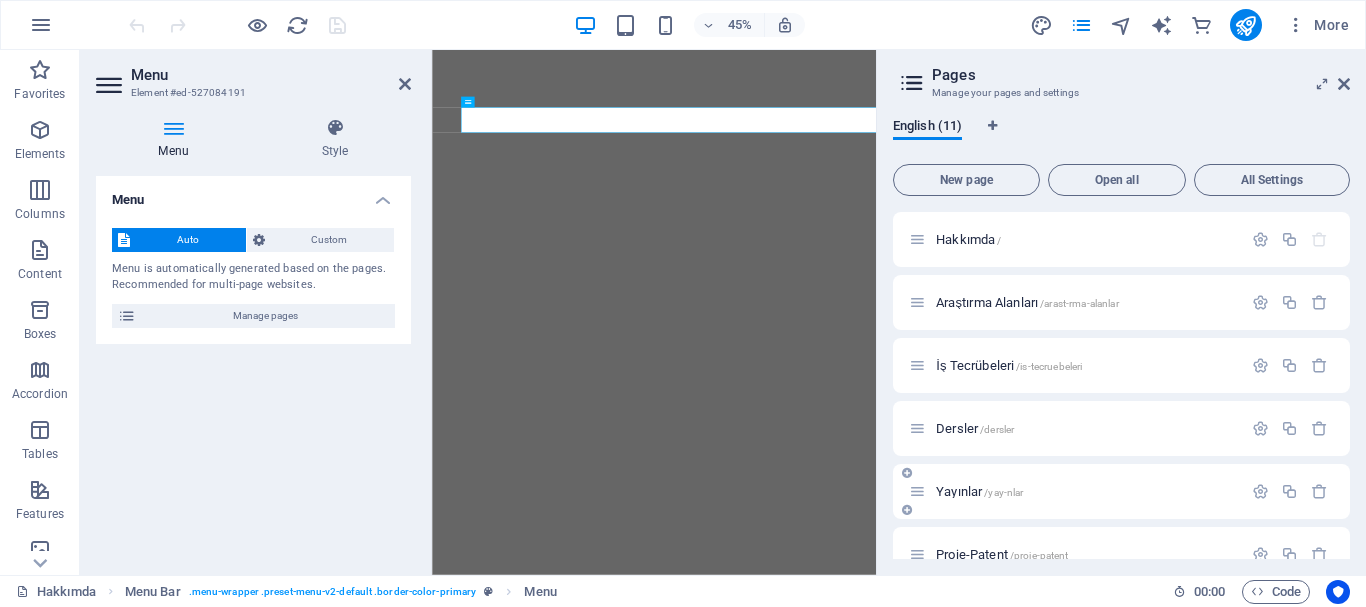 click on "Yayınlar /yay-nlar" at bounding box center [1075, 491] 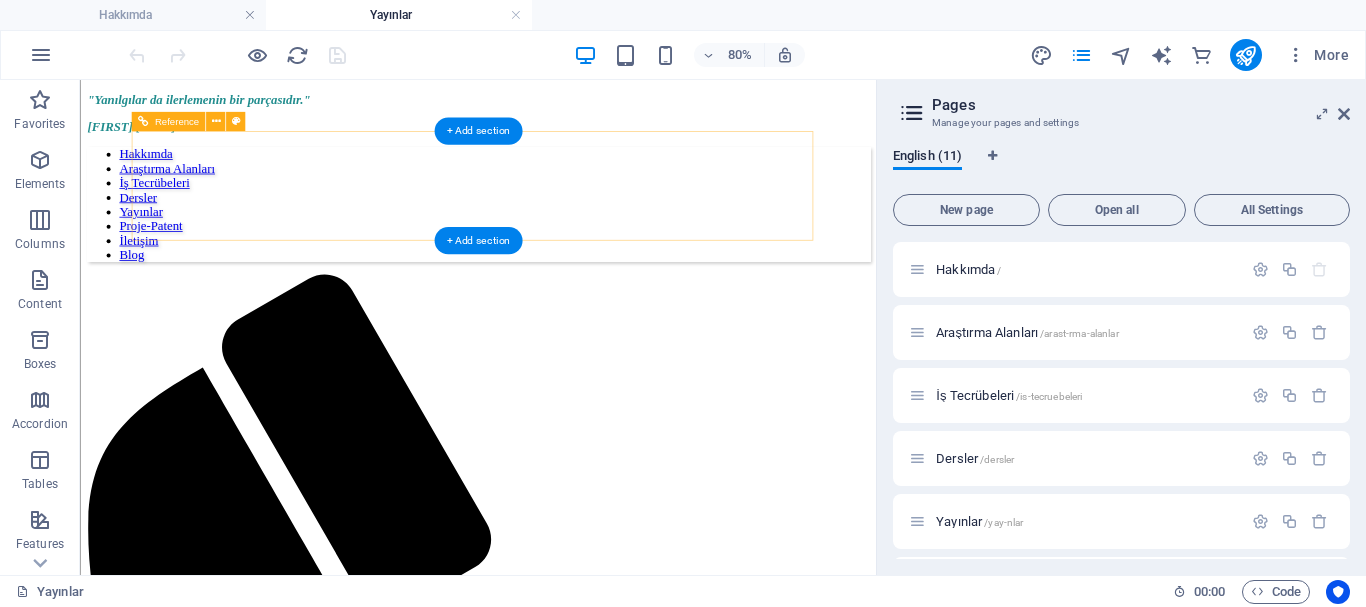 scroll, scrollTop: 0, scrollLeft: 0, axis: both 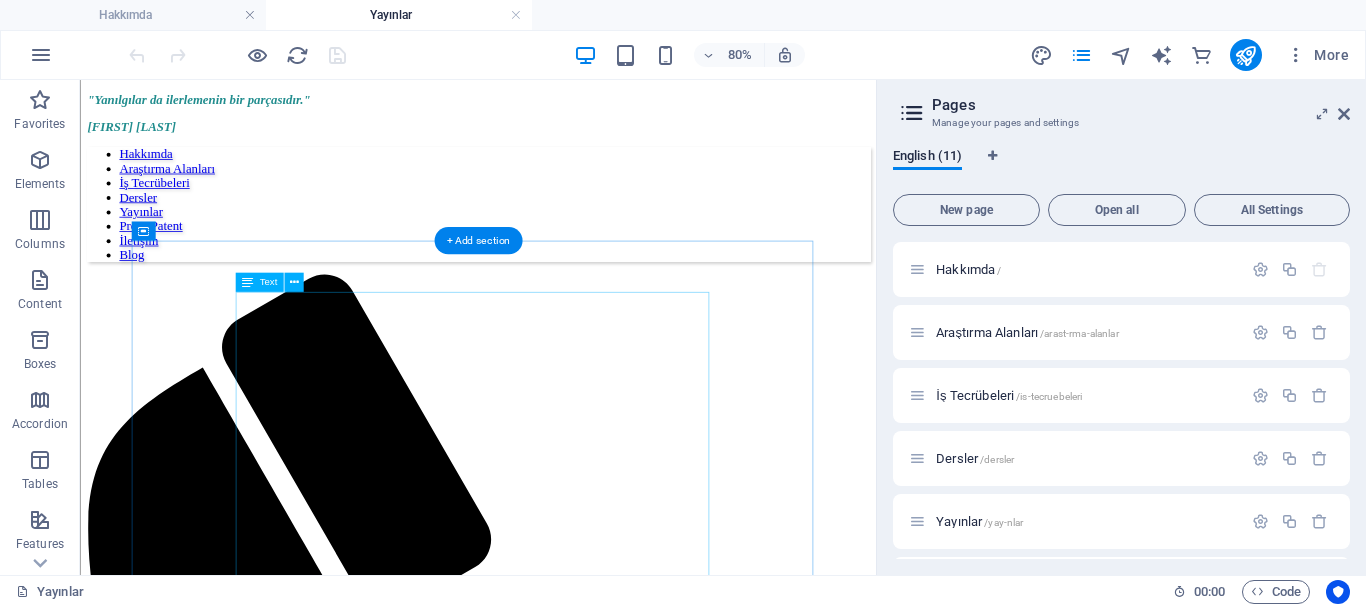 click on "ARTICLES IN JOURNALS [LAST] [LAST], [LAST] [LAST], [LAST] [LAST], “Joint Deep Learning and Atmospheric Light Scattering for Fast Image Dehazing”, in Signal, Image and Video Processing, [NUMBER], (SCI-Expanded, Q[NUMBER]) [LAST] [LAST] and [LAST] [LAST], "Refining Transmission Map and Air Light for Efficient Single Image Dehazing," in IEEE Access, vol. [NUMBER], pp. [NUMBER]-[NUMBER], [NUMBER], doi: [DOI].  (SCI-Expanded, Q[NUMBER]) [LAST], [LAST]. Estimating Plant Nitrogen by Developing an Accurate Correlation between VNIR-Only Vegetation Indexes and the Normalized Difference Nitrogen Index. Remote Sens. [NUMBER], [NUMBER], [NUMBER]. https://doi.org/[DOI]  (SCI-Expanded, Q[NUMBER]) [LAST] [LAST], [LAST] [LAST], [LAST] [LAST] and [LAST] [LAST], "A New Vegetation Index in Short-Wave Infrared Region of Electromagnetic Spectrum," in IEEE Access, vol. [NUMBER], pp. [NUMBER]-[NUMBER], [NUMBER], doi: [DOI].  (SCI-Expanded, Q[NUMBER]) (SCI-Expanded, Q[NUMBER]) (SCI-Expanded, Q[NUMBER]) (SCI-Expanded, Q[NUMBER]) (SCI-Expanded, Q[NUMBER]) (Emerging SCI) (TR-Index) (TR-Index) BOOK CHAPTERS" at bounding box center [577, 3408] 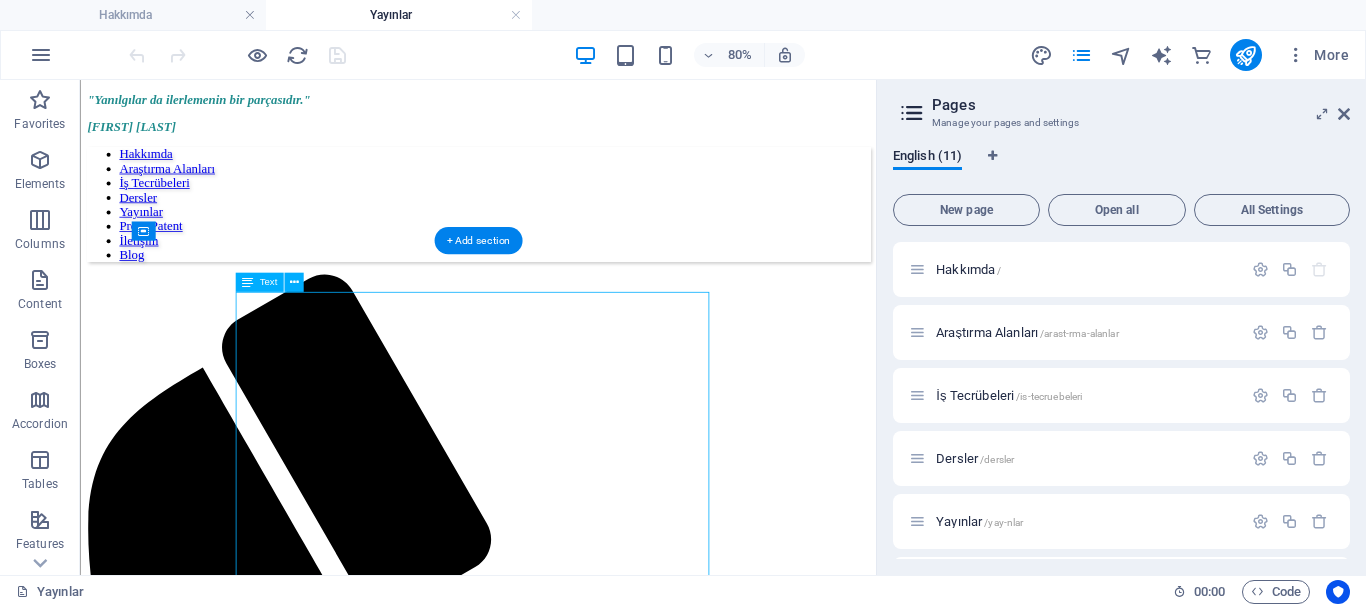 click on "ARTICLES IN JOURNALS [LAST] [LAST], [LAST] [LAST], [LAST] [LAST], “Joint Deep Learning and Atmospheric Light Scattering for Fast Image Dehazing”, in Signal, Image and Video Processing, [NUMBER], (SCI-Expanded, Q[NUMBER]) [LAST] [LAST] and [LAST] [LAST], "Refining Transmission Map and Air Light for Efficient Single Image Dehazing," in IEEE Access, vol. [NUMBER], pp. [NUMBER]-[NUMBER], [NUMBER], doi: [DOI].  (SCI-Expanded, Q[NUMBER]) [LAST], [LAST]. Estimating Plant Nitrogen by Developing an Accurate Correlation between VNIR-Only Vegetation Indexes and the Normalized Difference Nitrogen Index. Remote Sens. [NUMBER], [NUMBER], [NUMBER]. https://doi.org/[DOI]  (SCI-Expanded, Q[NUMBER]) [LAST] [LAST], [LAST] [LAST], [LAST] [LAST] and [LAST] [LAST], "A New Vegetation Index in Short-Wave Infrared Region of Electromagnetic Spectrum," in IEEE Access, vol. [NUMBER], pp. [NUMBER]-[NUMBER], [NUMBER], doi: [DOI].  (SCI-Expanded, Q[NUMBER]) (SCI-Expanded, Q[NUMBER]) (SCI-Expanded, Q[NUMBER]) (SCI-Expanded, Q[NUMBER]) (SCI-Expanded, Q[NUMBER]) (Emerging SCI) (TR-Index) (TR-Index) BOOK CHAPTERS" at bounding box center [577, 3408] 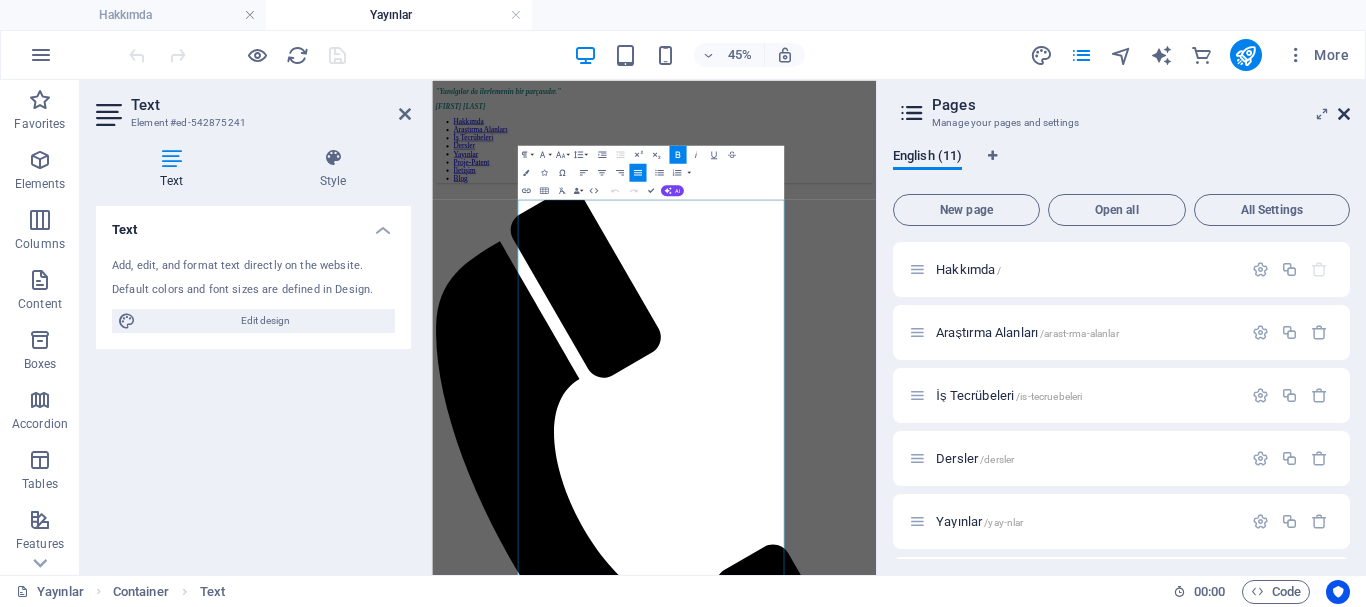 click at bounding box center [1344, 114] 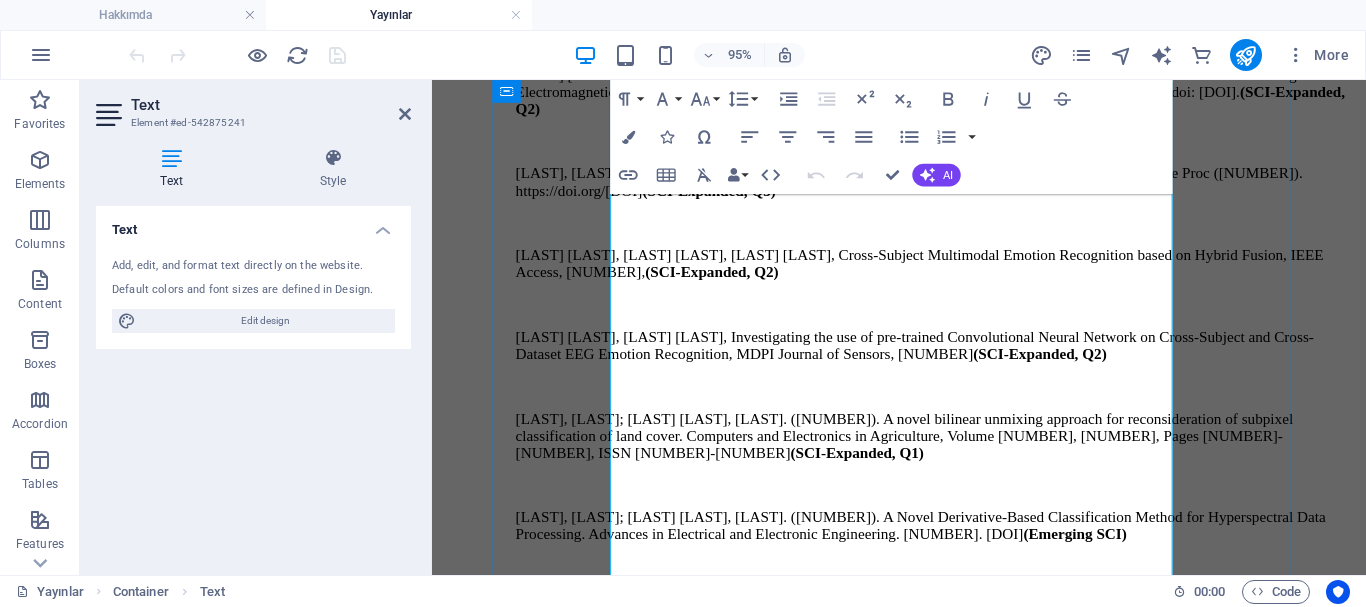 scroll, scrollTop: 1900, scrollLeft: 0, axis: vertical 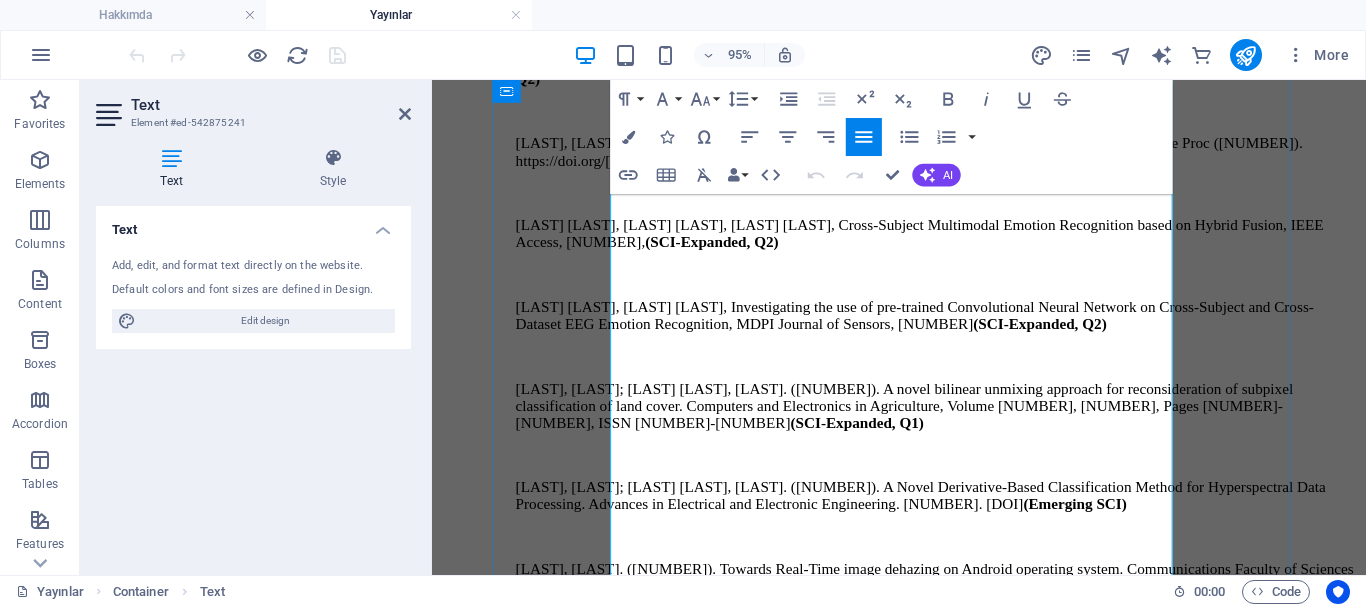 drag, startPoint x: 841, startPoint y: 388, endPoint x: 622, endPoint y: 321, distance: 229.01965 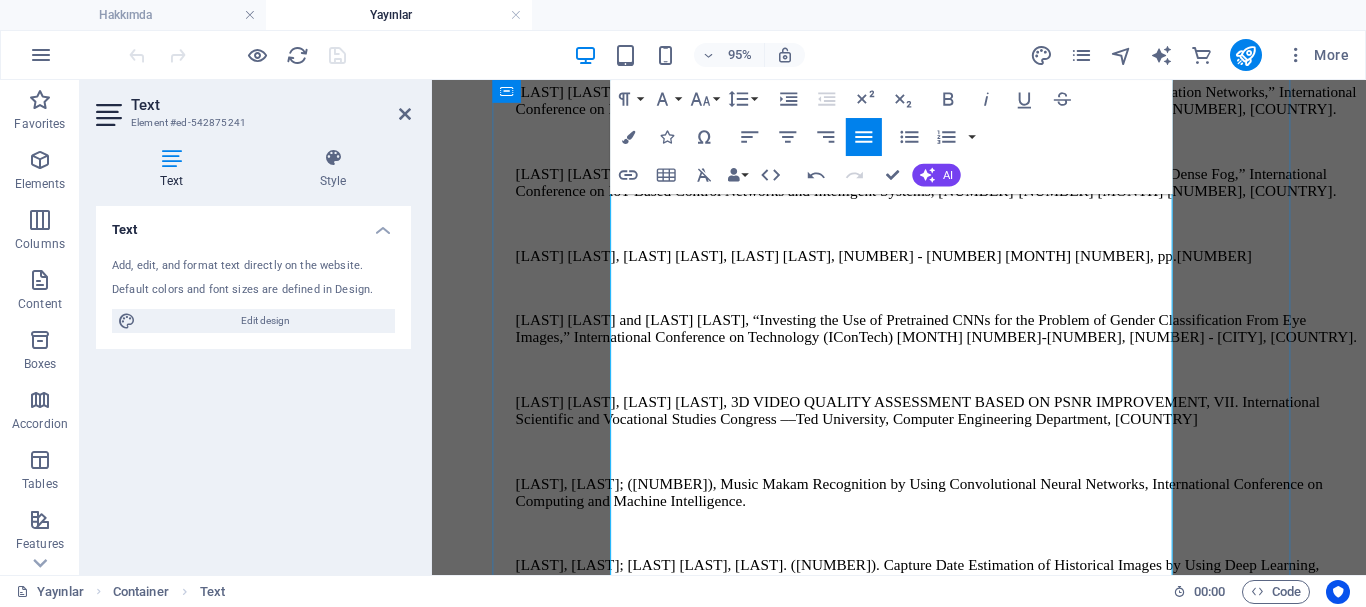 scroll, scrollTop: 3200, scrollLeft: 0, axis: vertical 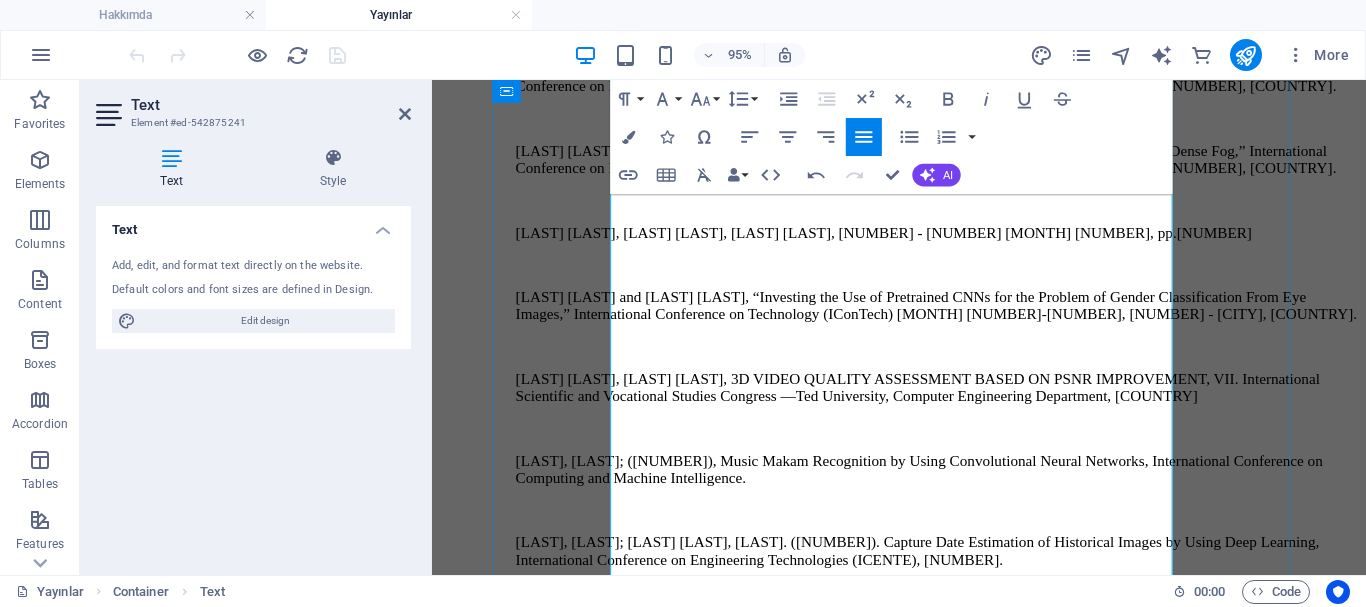 click on "A Comprehesive Multi-Level Low-Light Video Dataset for Benchmarking of Low-Light Image Enhancement Techniques, [NUMBER] [NUMBER] Signal Processing and Communications Applications Conference (SIU), [CITY]" at bounding box center (963, 1386) 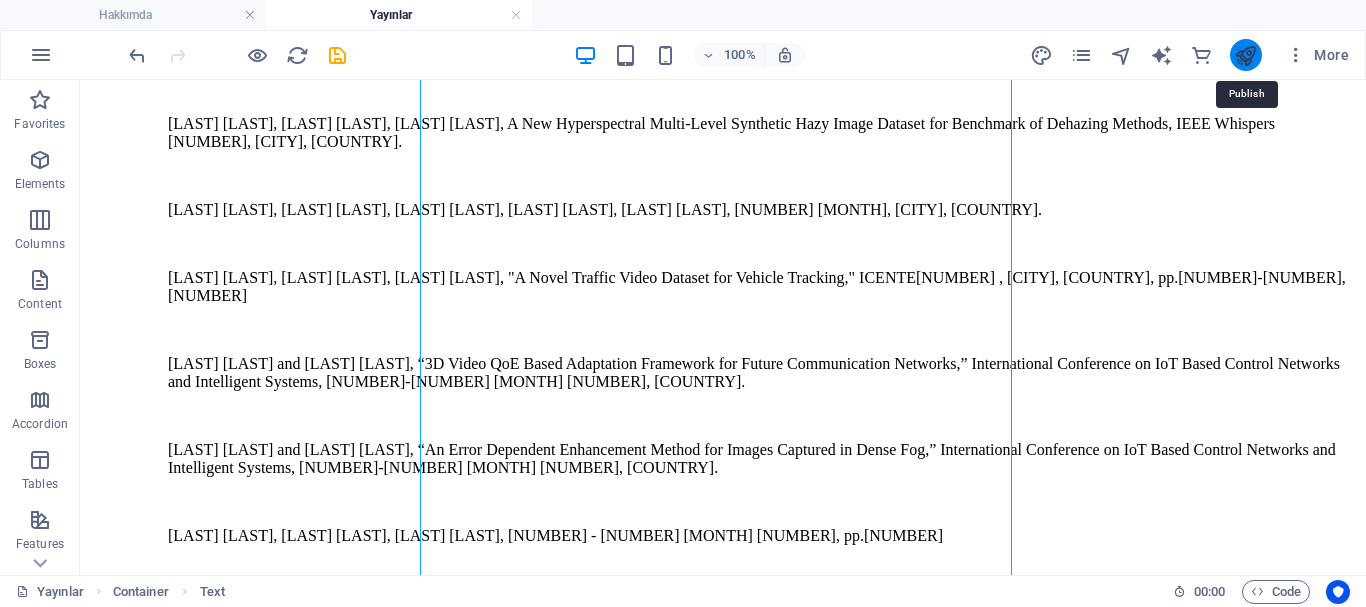 click at bounding box center [1245, 55] 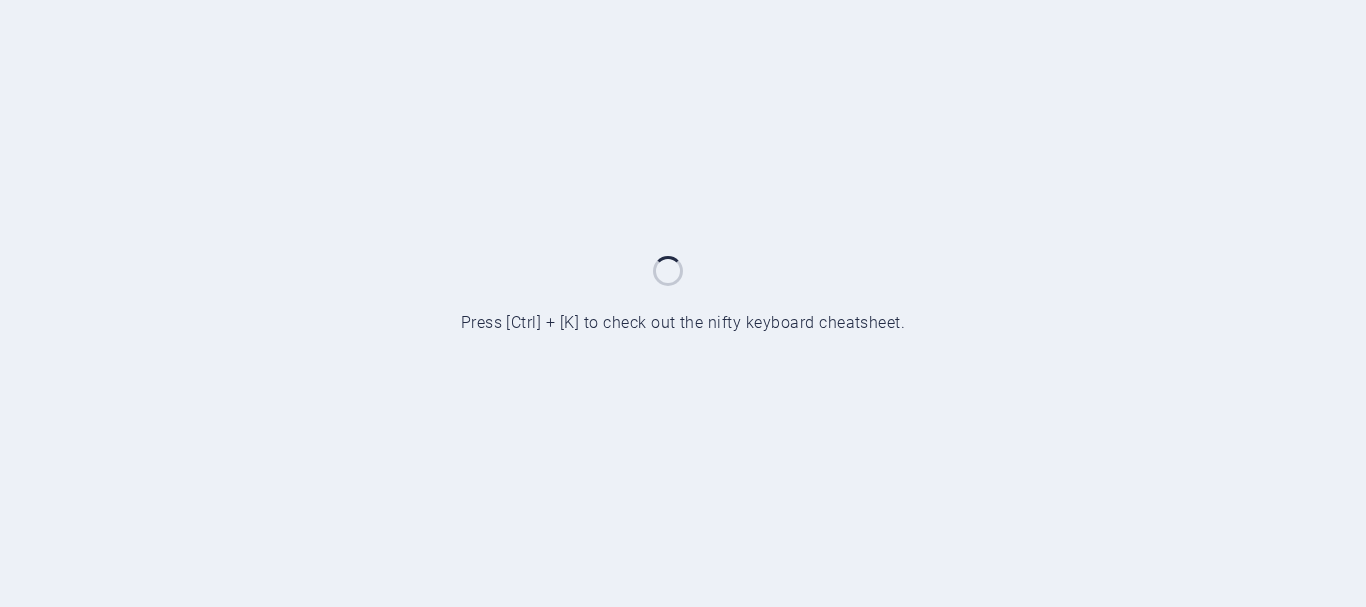 scroll, scrollTop: 0, scrollLeft: 0, axis: both 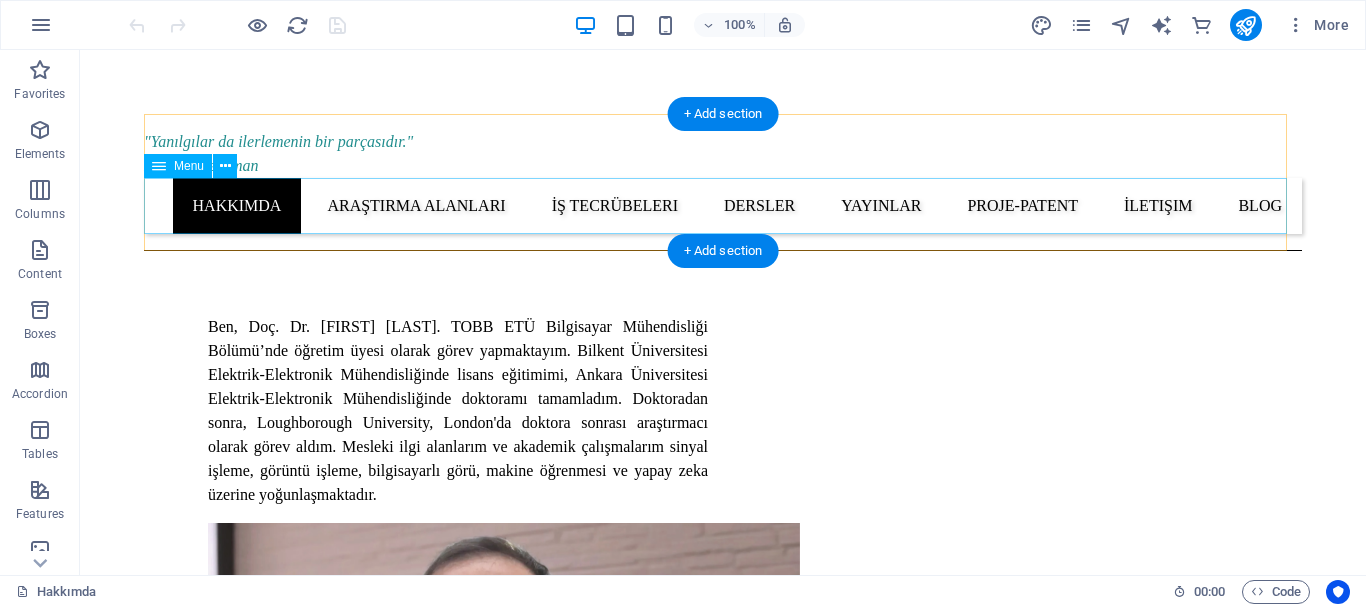 click on "Hakkımda Araştırma Alanları İş Tecrübeleri Dersler Yayınlar Proje-Patent İletişim Blog" at bounding box center (723, 206) 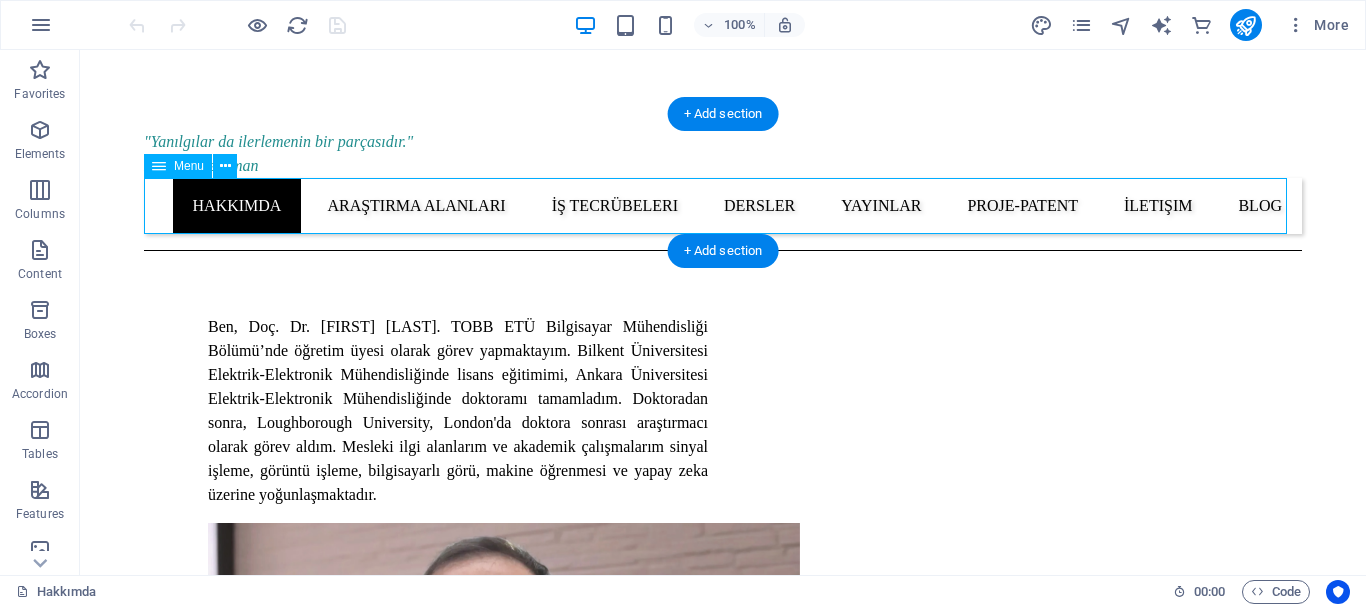 click on "Hakkımda Araştırma Alanları İş Tecrübeleri Dersler Yayınlar Proje-Patent İletişim Blog" at bounding box center (723, 206) 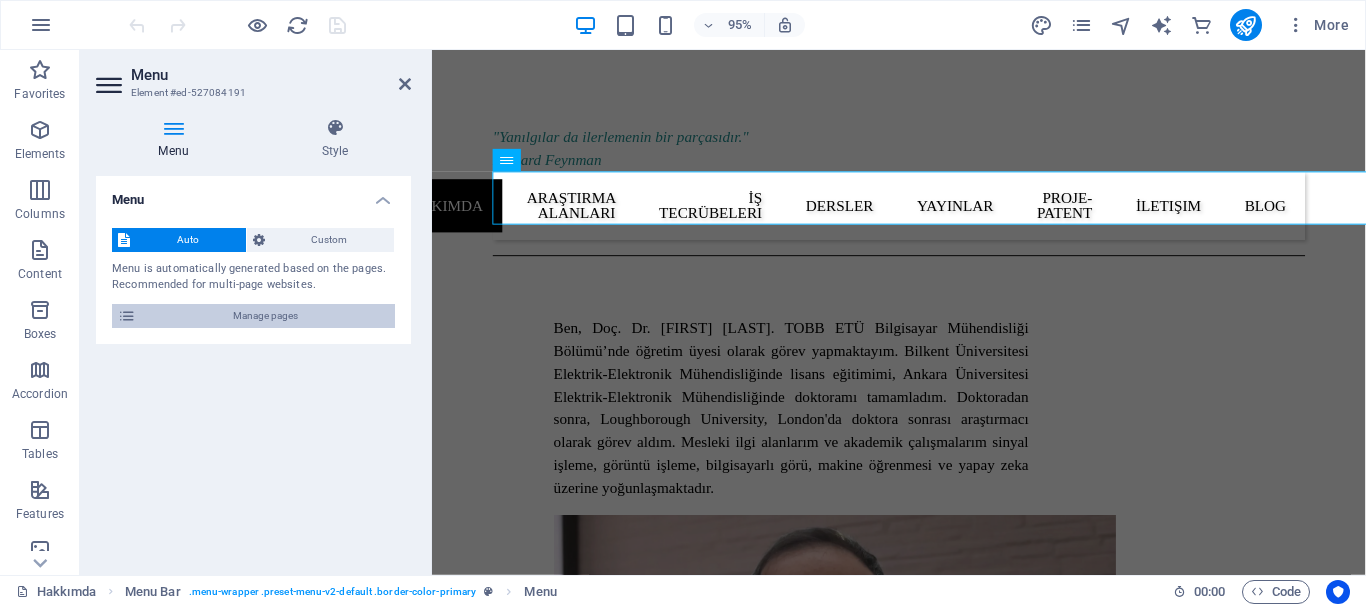 click on "Manage pages" at bounding box center (265, 316) 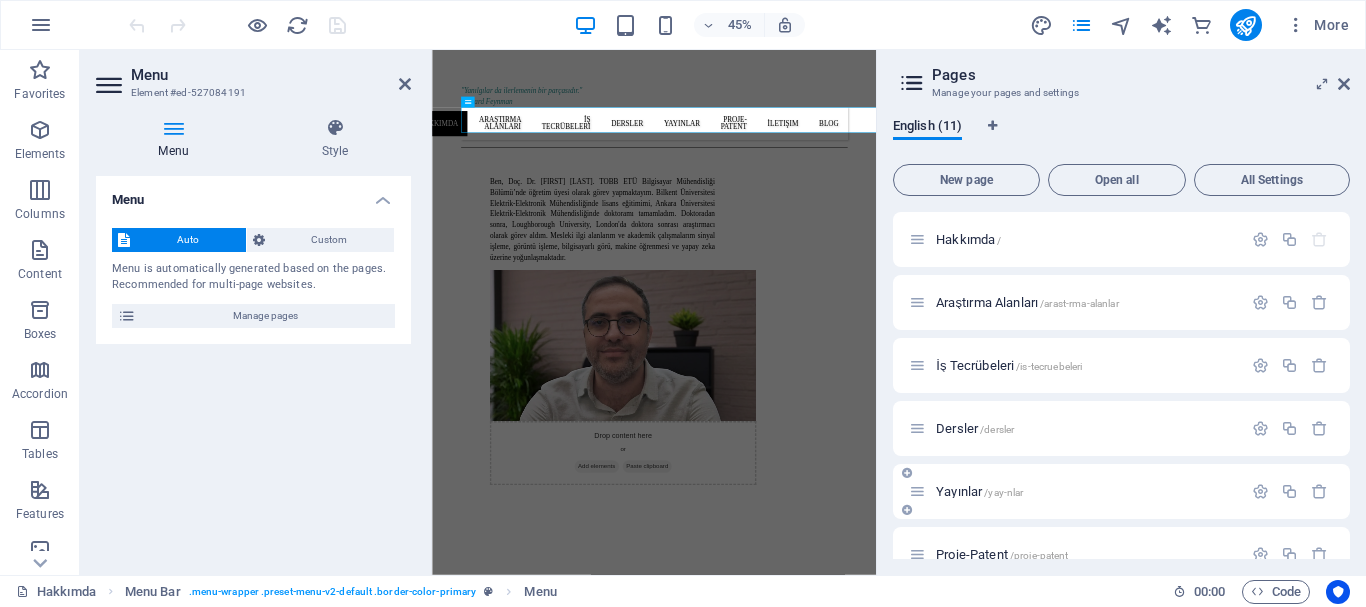 click on "Yayınlar /yay-nlar" at bounding box center (1075, 491) 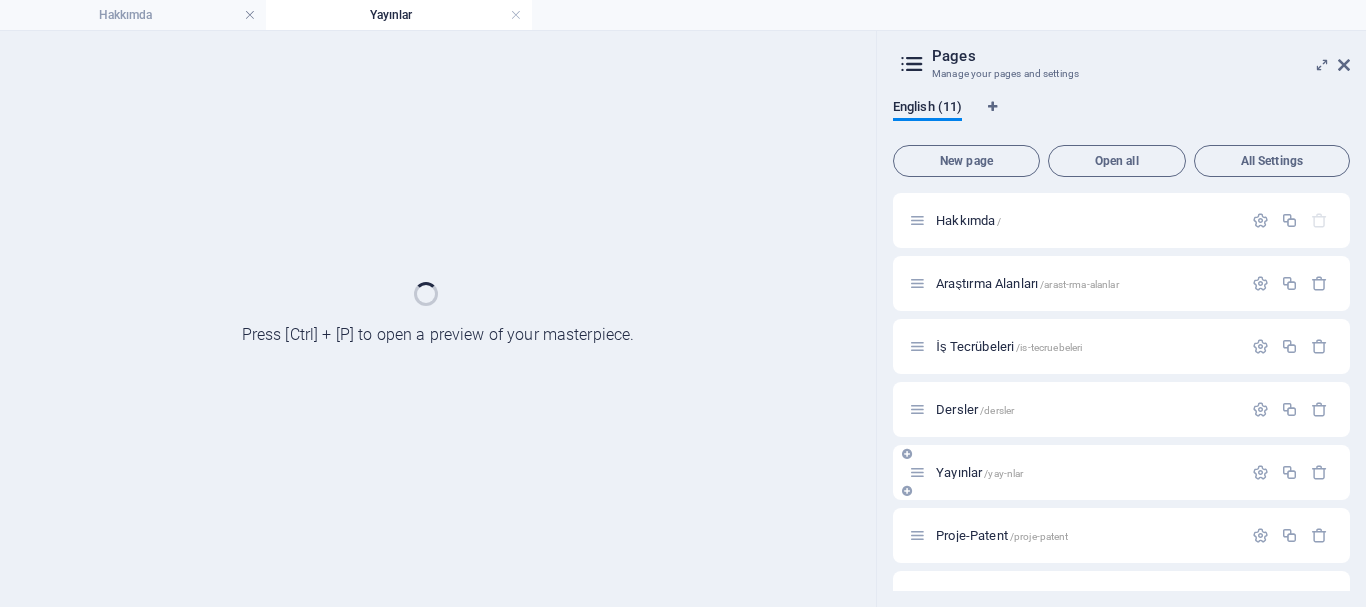click on "Yayınlar /yay-nlar" at bounding box center [1121, 472] 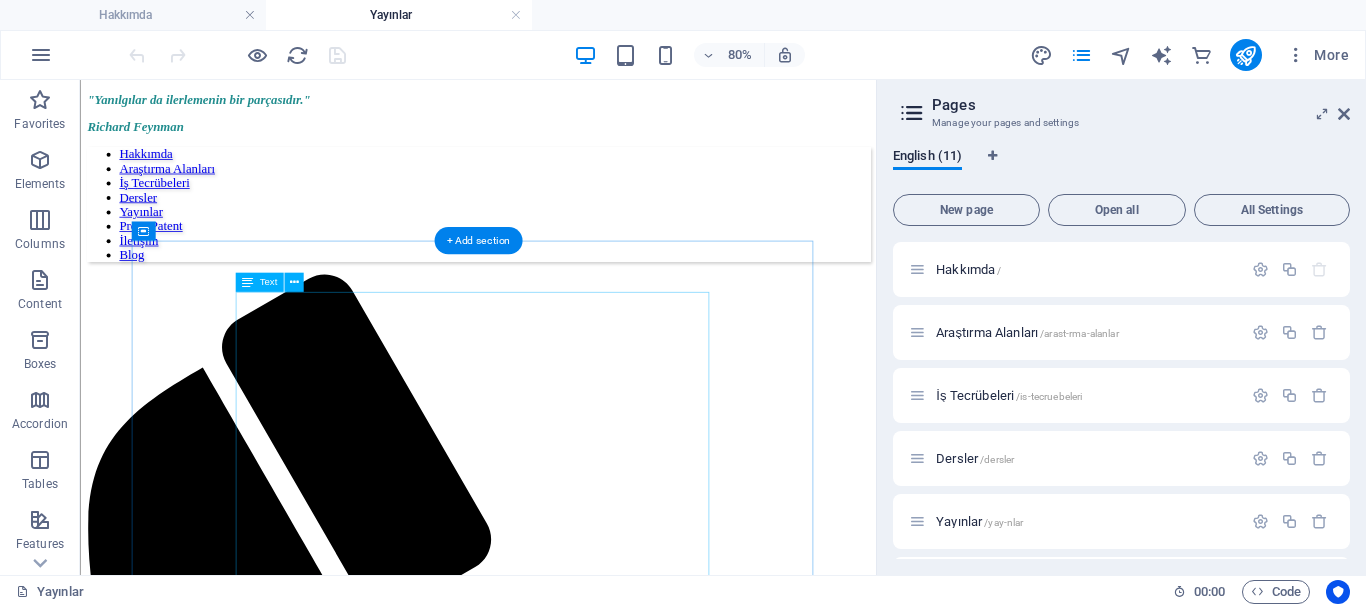 scroll, scrollTop: 0, scrollLeft: 0, axis: both 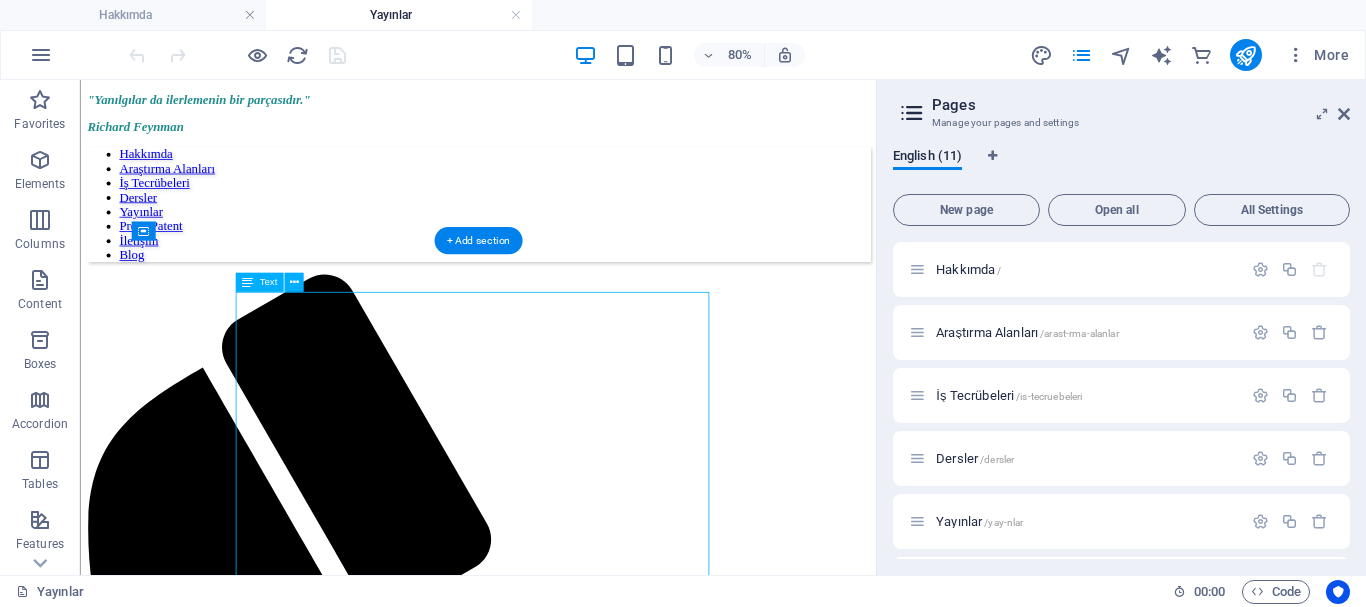 click on "ARTICLES IN JOURNALS [FIRST] [LAST], [FIRST] [LAST], [FIRST] [LAST], “Joint Deep Learning and Atmospheric Light Scattering for Fast Image Dehazing”, in Signal, Image and Video Processing, 2025, (SCI-Expanded, Q3) [FIRST] [LAST] and [FIRST] [LAST], "Refining Transmission Map and Air Light for Efficient Single Image Dehazing," in IEEE Access, vol. [NUMBER], pp. [NUMBER]-[NUMBER], [YEAR], doi: [DOI]. (SCI-Expanded, Q2) [LAST], [FIRST]. Estimating Plant Nitrogen by Developing an Accurate Correlation between VNIR-Only Vegetation Indexes and the Normalized Difference Nitrogen Index. Remote Sens. [YEAR], [NUMBER]. https://doi.org/[DOI] (SCI-Expanded, Q1) [FIRST] [LAST], [FIRST] [LAST], [FIRST] [LAST] and [FIRST] [LAST], "A New Vegetation Index in Short-Wave Infrared Region of Electromagnetic Spectrum," in IEEE Access, vol. [NUMBER], pp. [NUMBER]-[NUMBER], [YEAR], doi: [DOI]. (SCI-Expanded, Q2) (SCI-Expanded, Q3) (SCI-Expanded, Q2) (SCI-Expanded, Q2) (SCI-Expanded, Q1) (Emerging SCI) (TR-Index) (TR-Index) BOOK CHAPTERS" at bounding box center [577, 3381] 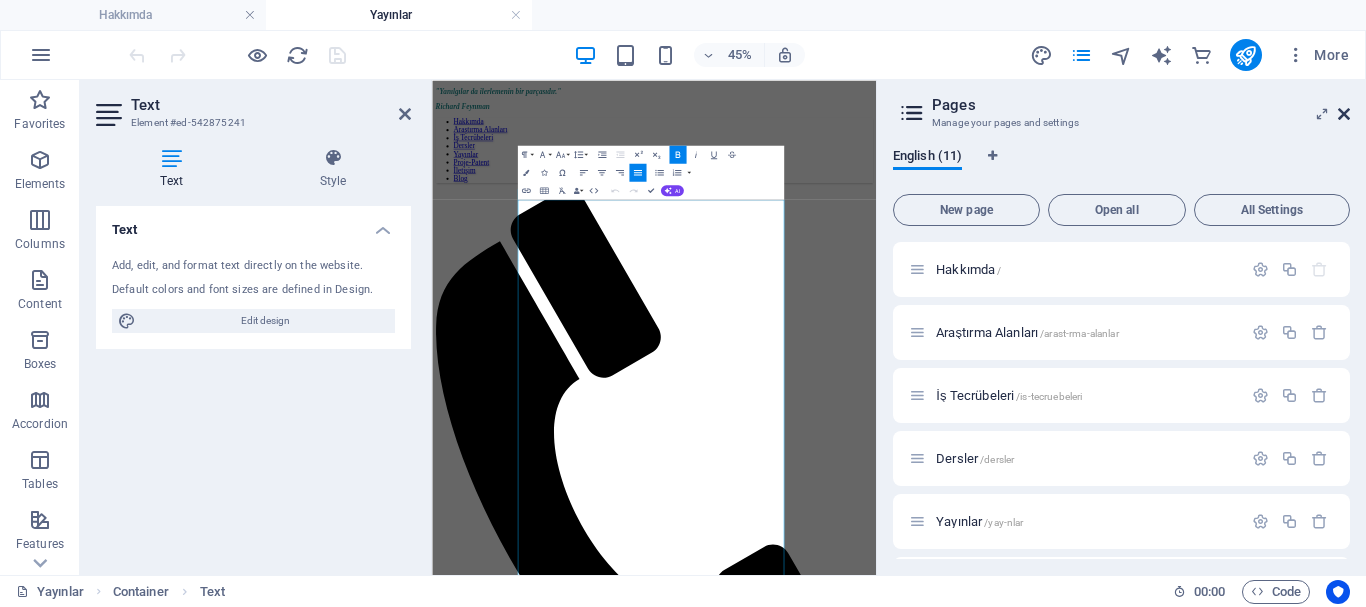 click at bounding box center (1344, 114) 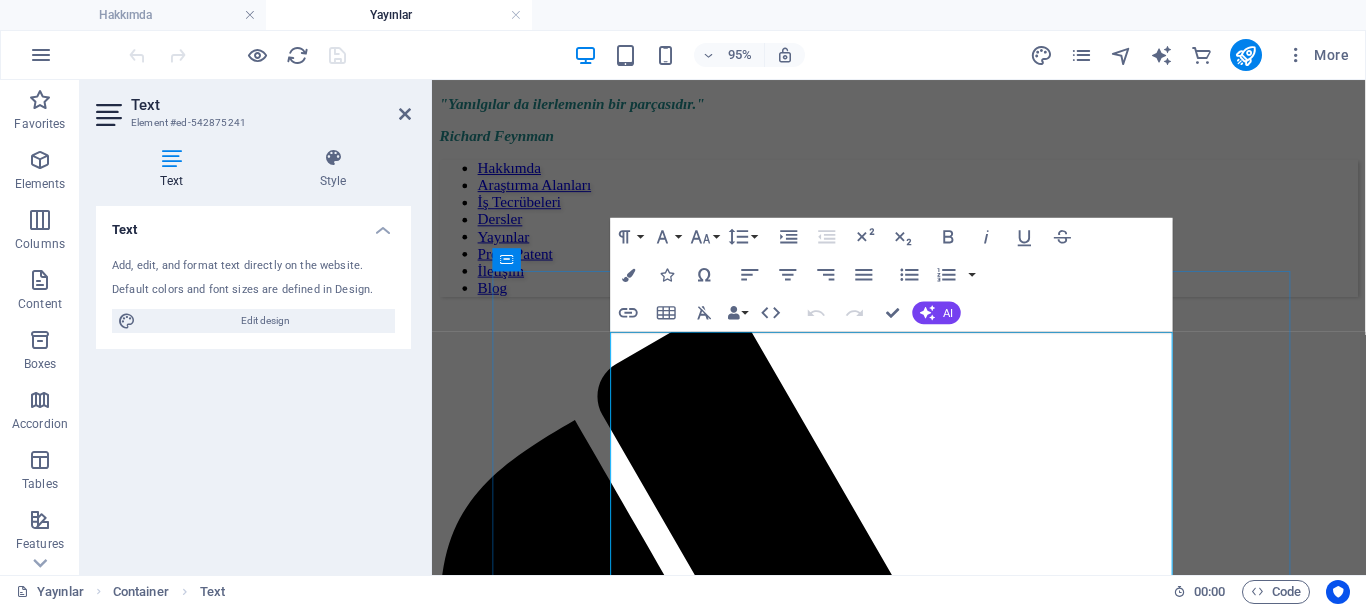 click on "[FIRST] [LAST], [FIRST] [LAST], [FIRST] [LAST], “Joint Deep Learning and Atmospheric Light Scattering for Fast Image Dehazing”, in Signal, Image and Video Processing, 2025," at bounding box center [983, 1660] 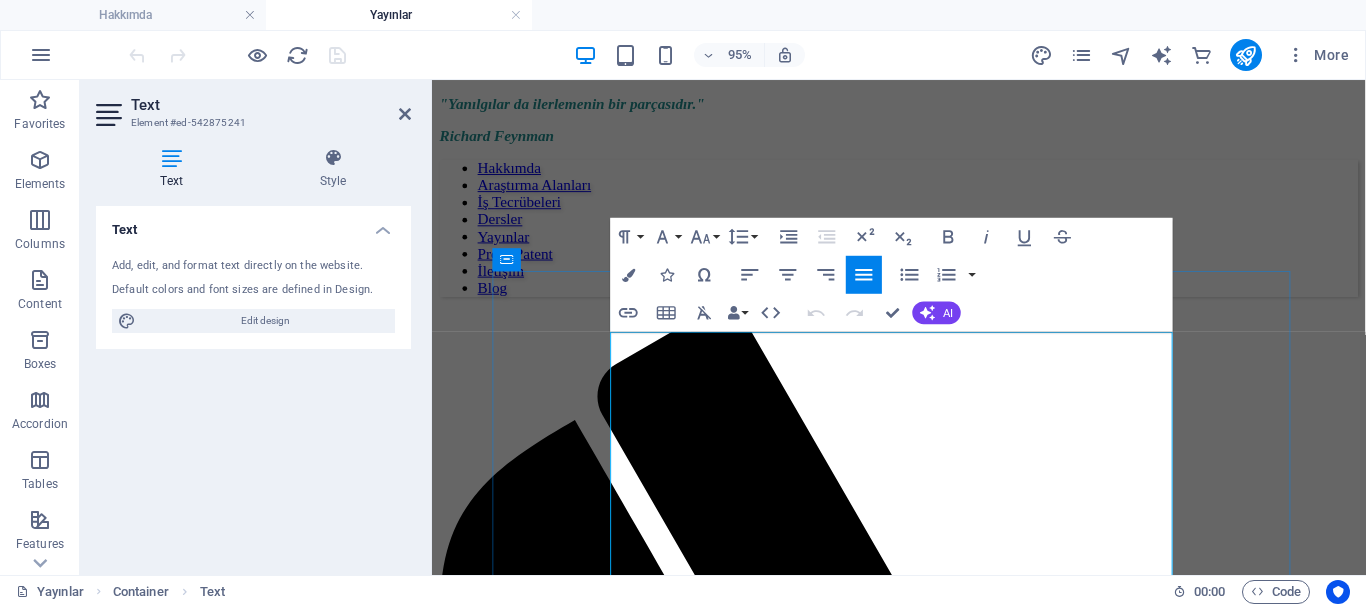 click on "[FIRST] [LAST], [FIRST] [LAST], [FIRST] [LAST], “Joint Deep Learning and Atmospheric Light Scattering for Fast Image Dehazing”, in Signal, Image and Video Processing, 2025," at bounding box center (983, 1660) 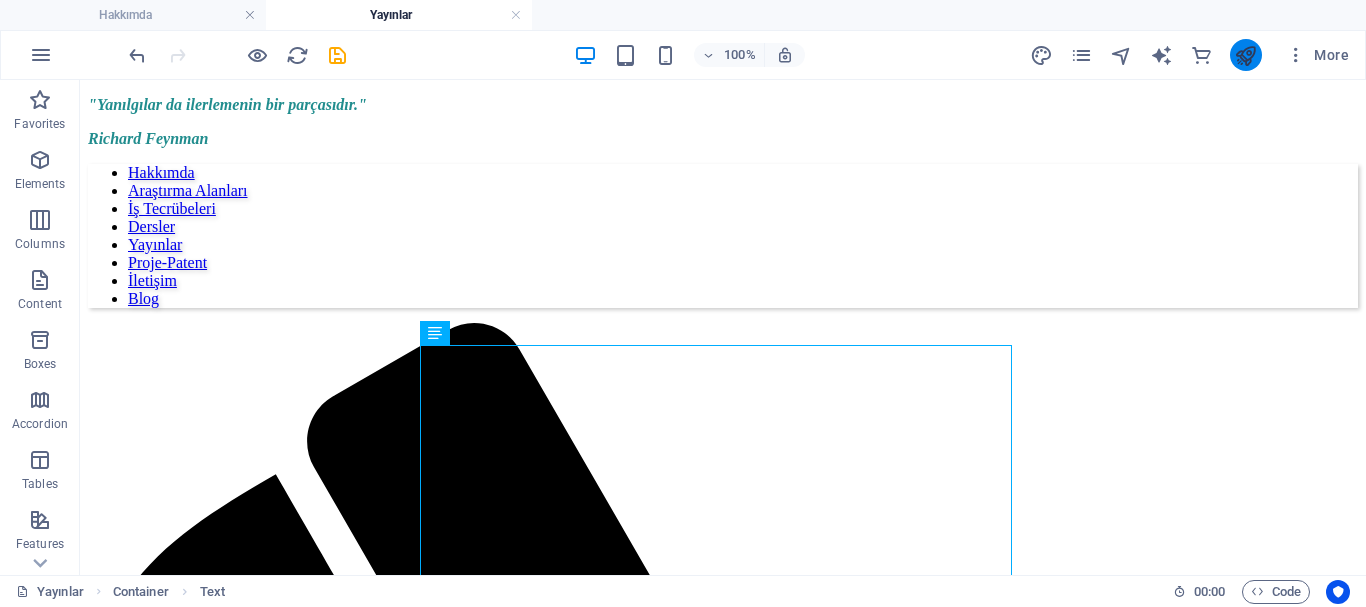 click at bounding box center [1245, 55] 